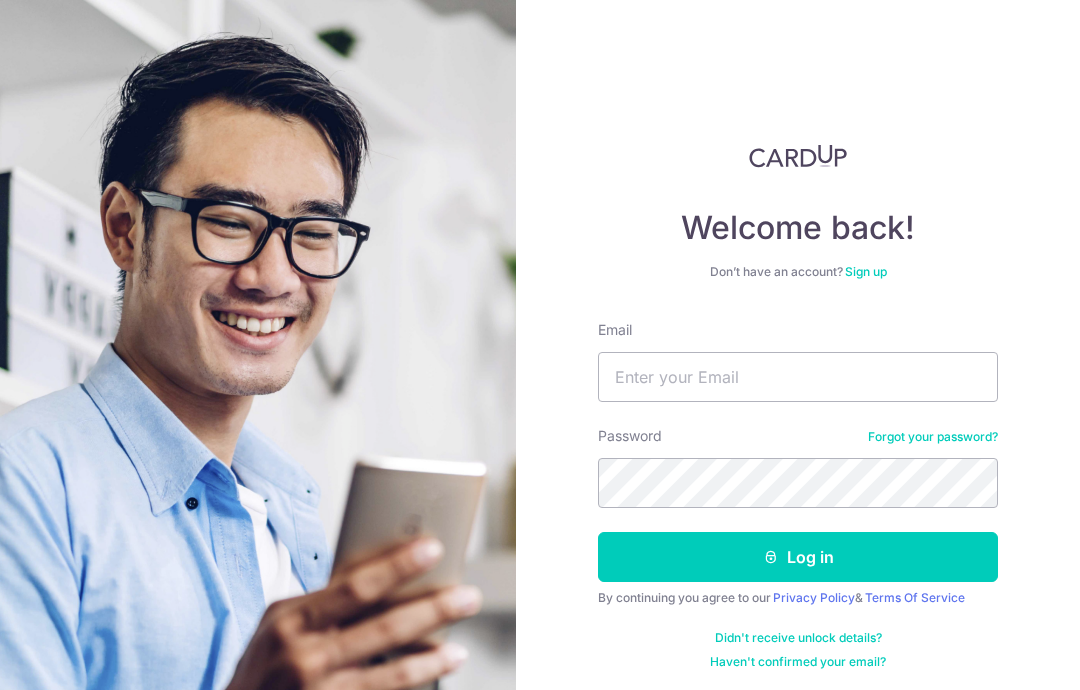 scroll, scrollTop: 0, scrollLeft: 0, axis: both 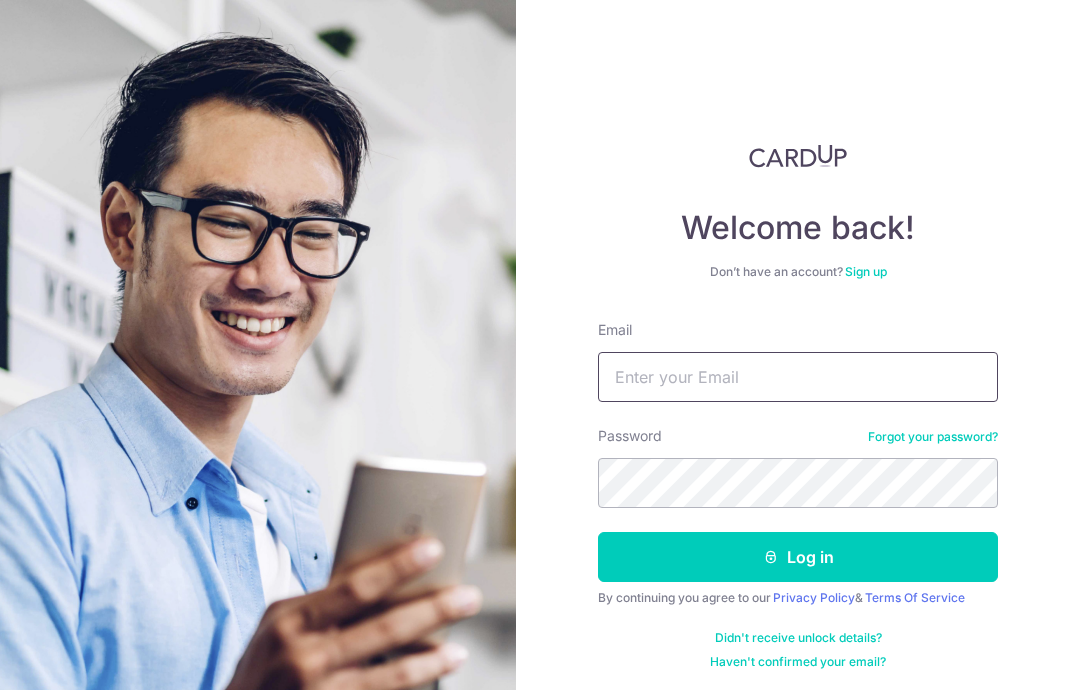 type on "[EMAIL]" 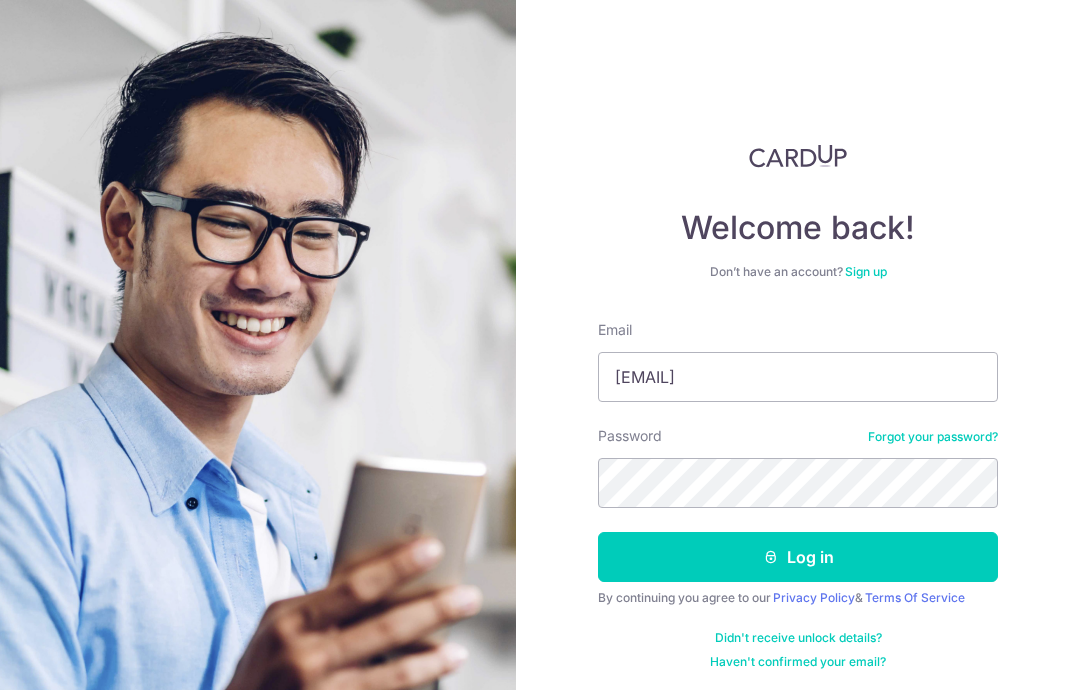 click on "Log in" at bounding box center (798, 557) 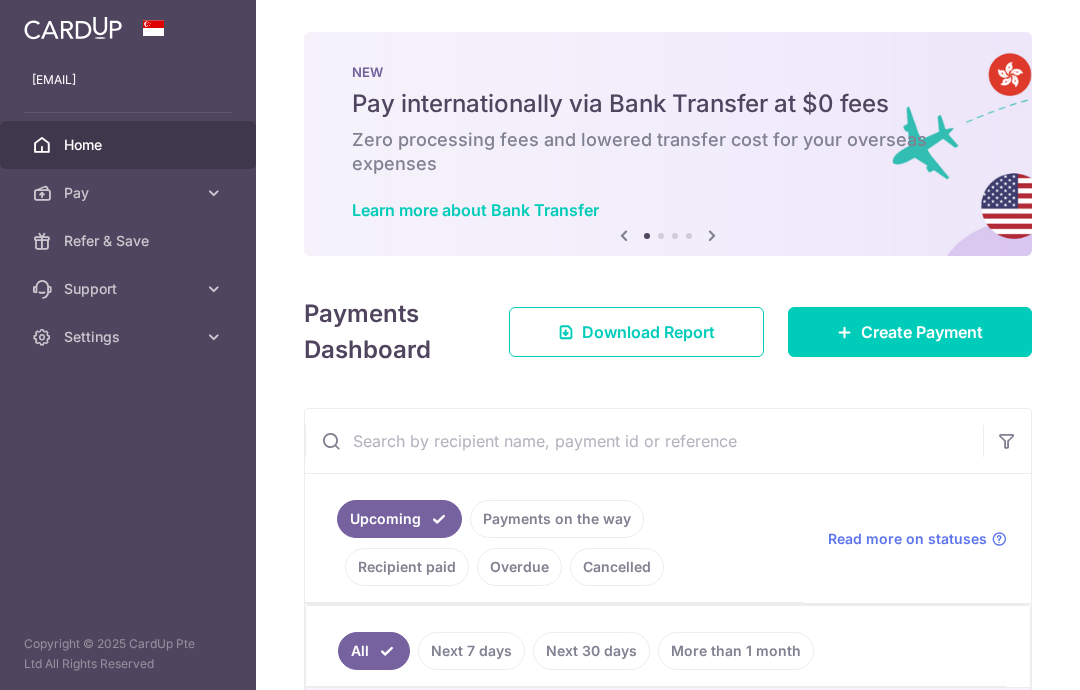 scroll, scrollTop: 0, scrollLeft: 0, axis: both 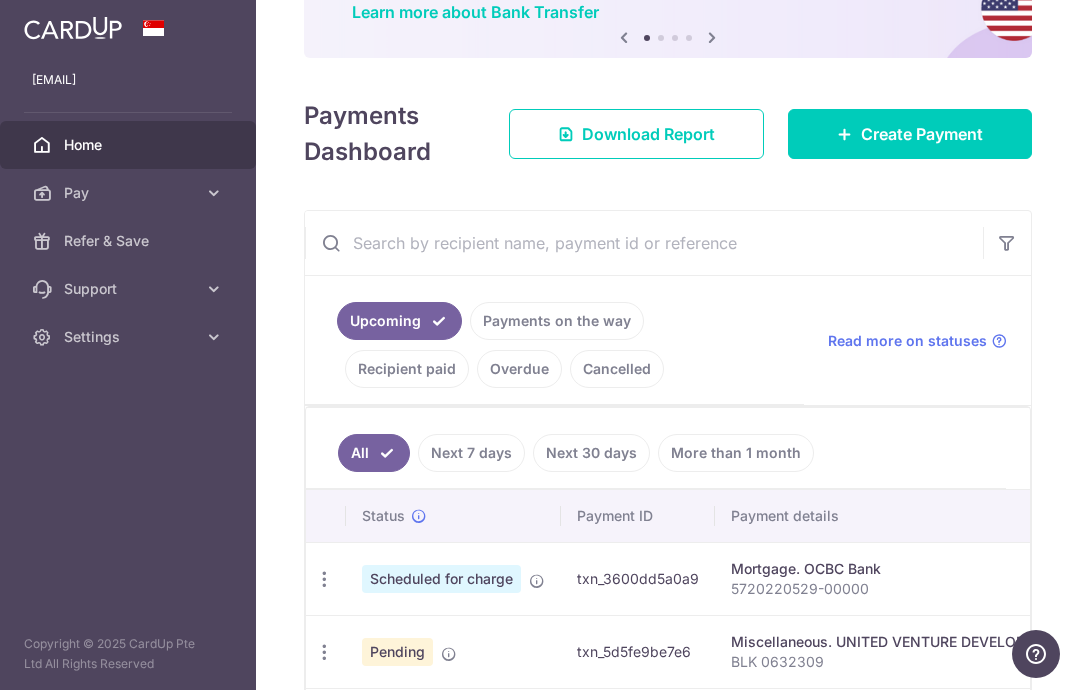 click on "Create Payment" at bounding box center (910, 134) 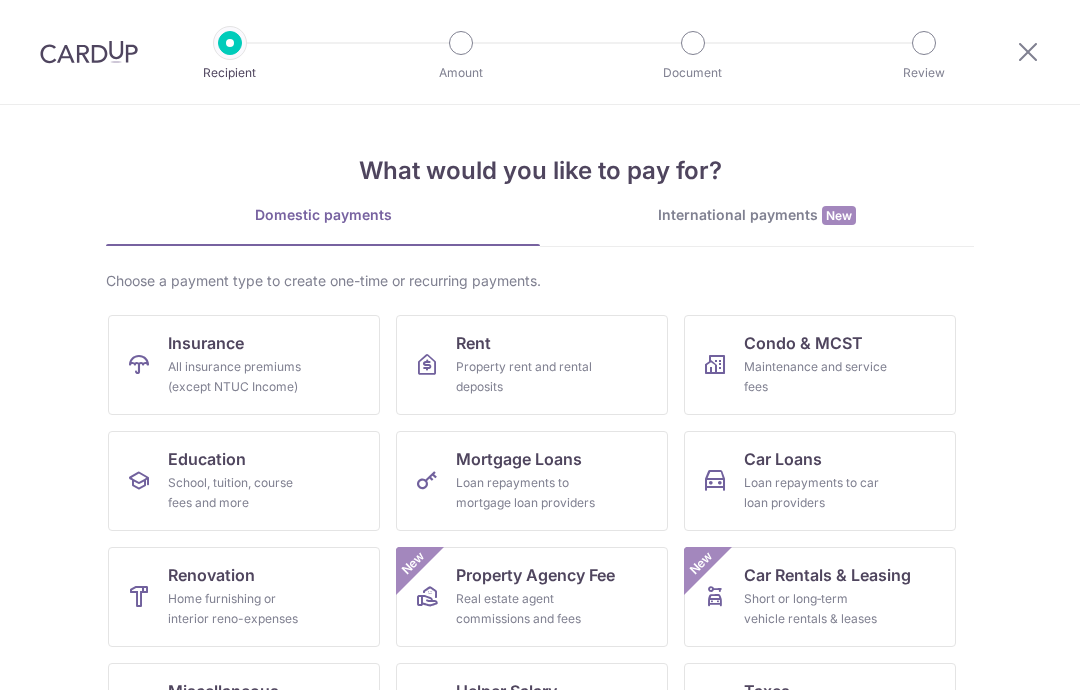 scroll, scrollTop: 0, scrollLeft: 0, axis: both 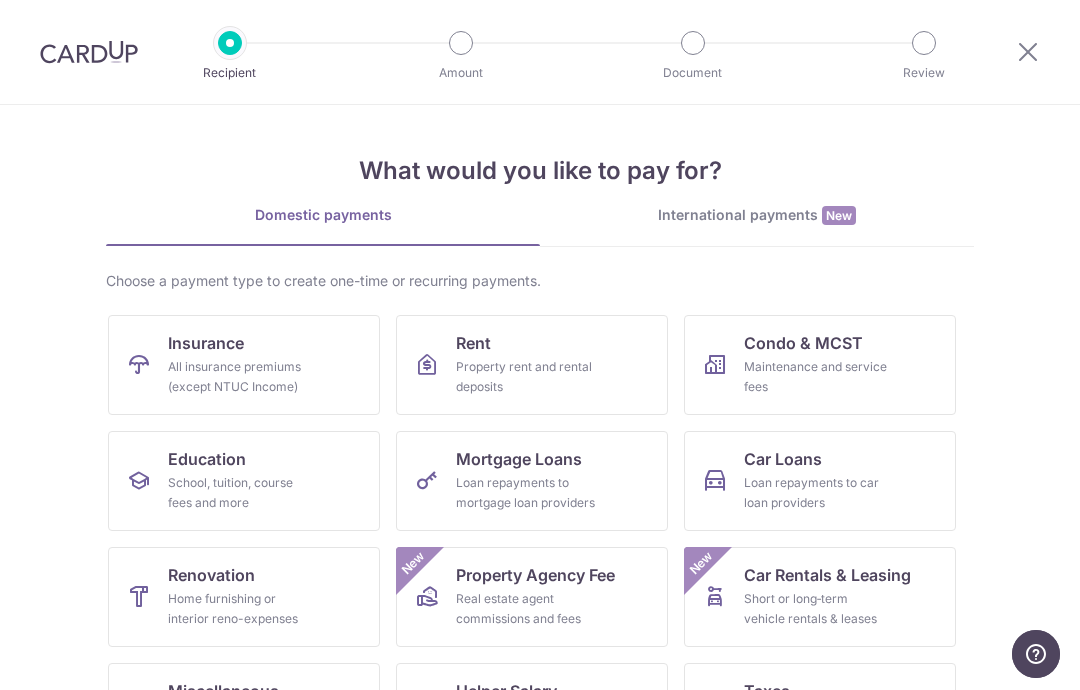 click at bounding box center [1028, 51] 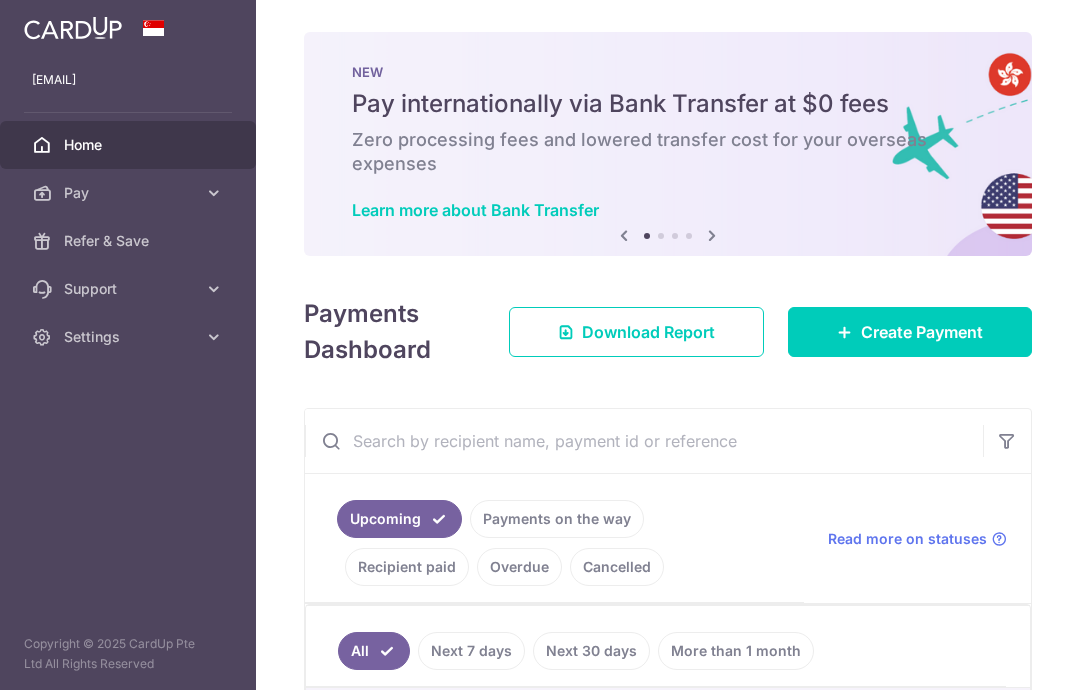 click at bounding box center (0, 0) 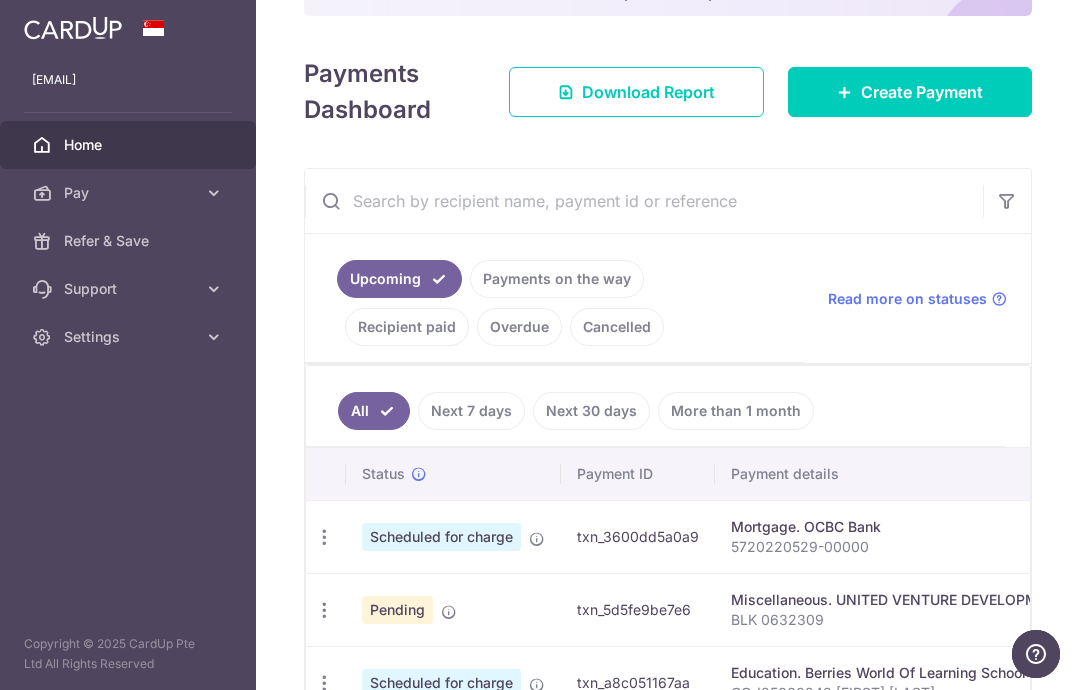 scroll, scrollTop: 256, scrollLeft: 0, axis: vertical 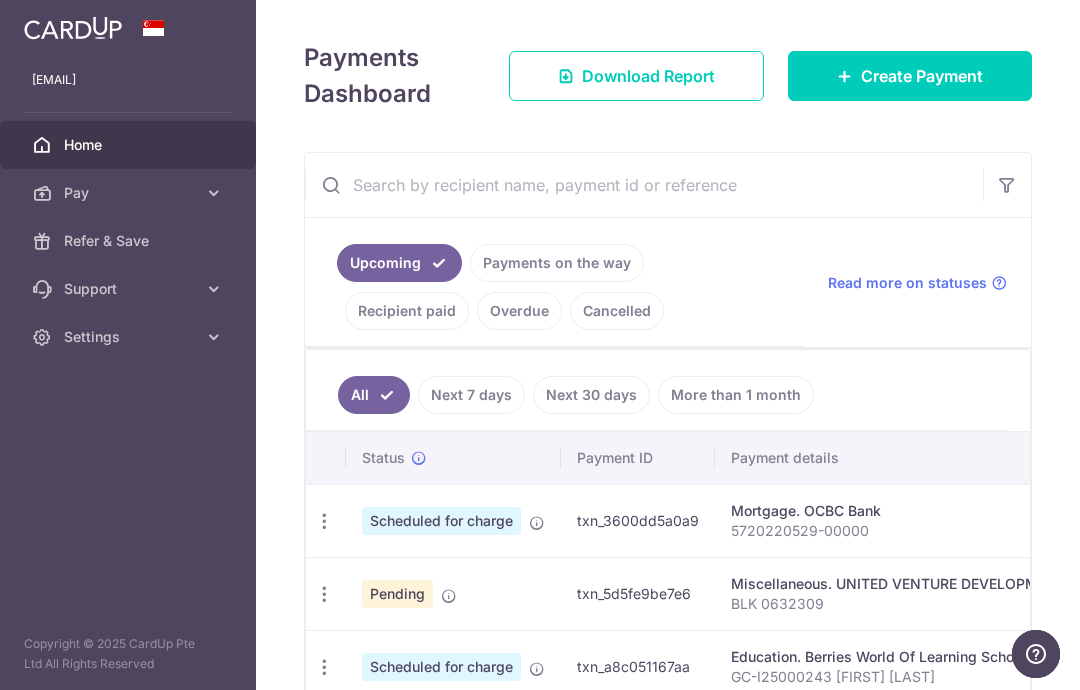 click on "Recipient paid" at bounding box center [407, 311] 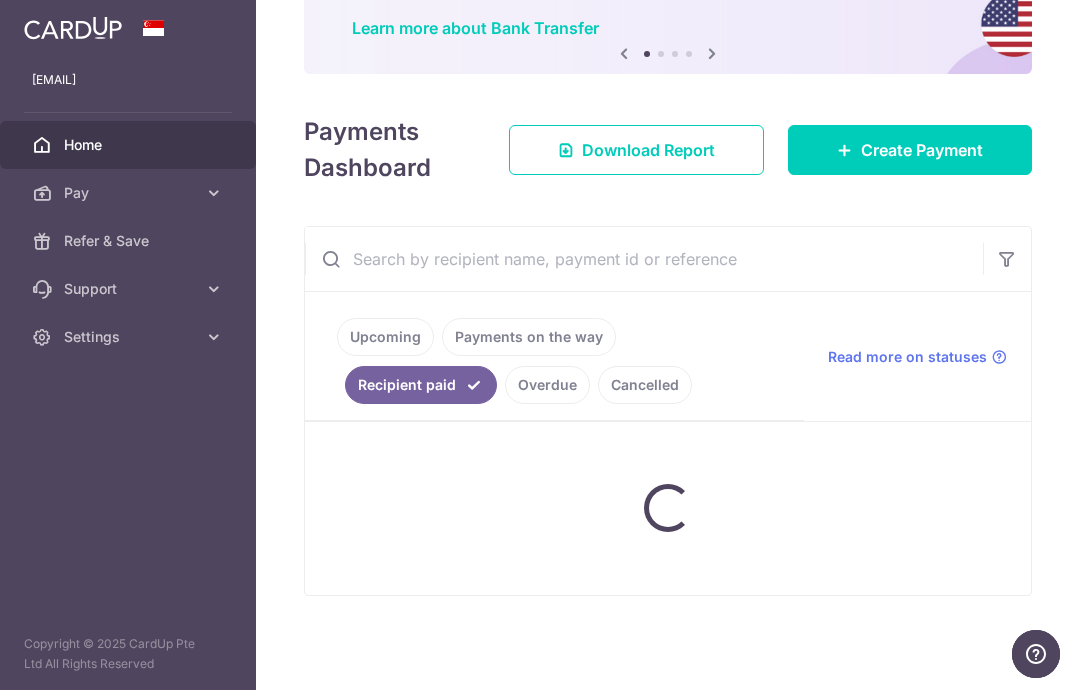 scroll, scrollTop: 109, scrollLeft: 0, axis: vertical 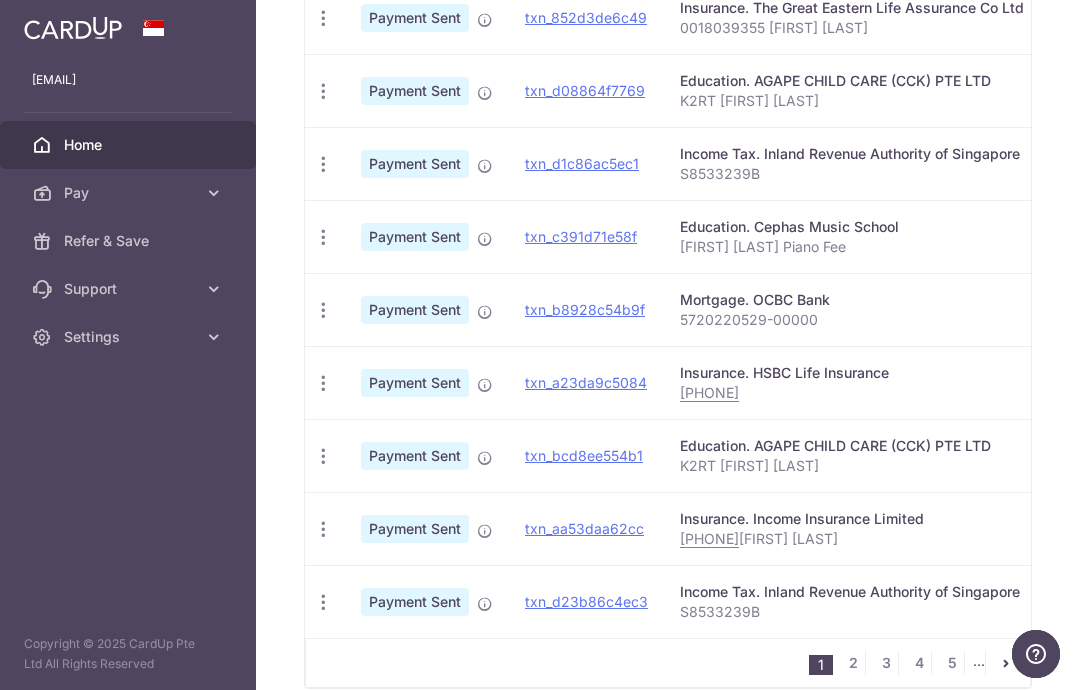 click on "5" at bounding box center [952, 663] 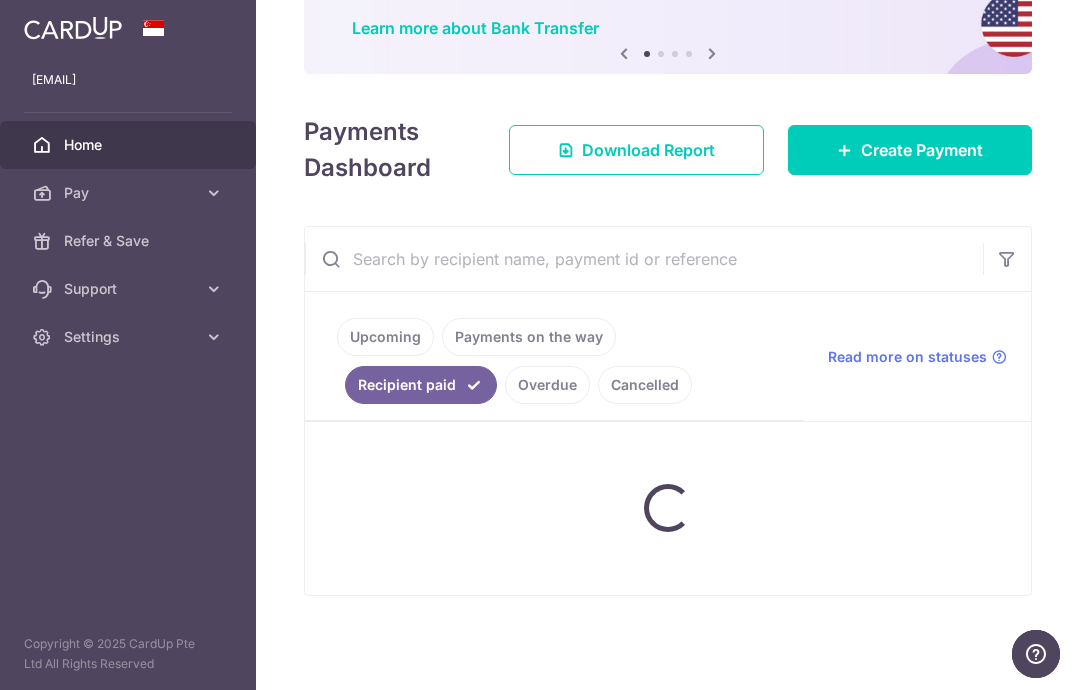 scroll, scrollTop: 109, scrollLeft: 0, axis: vertical 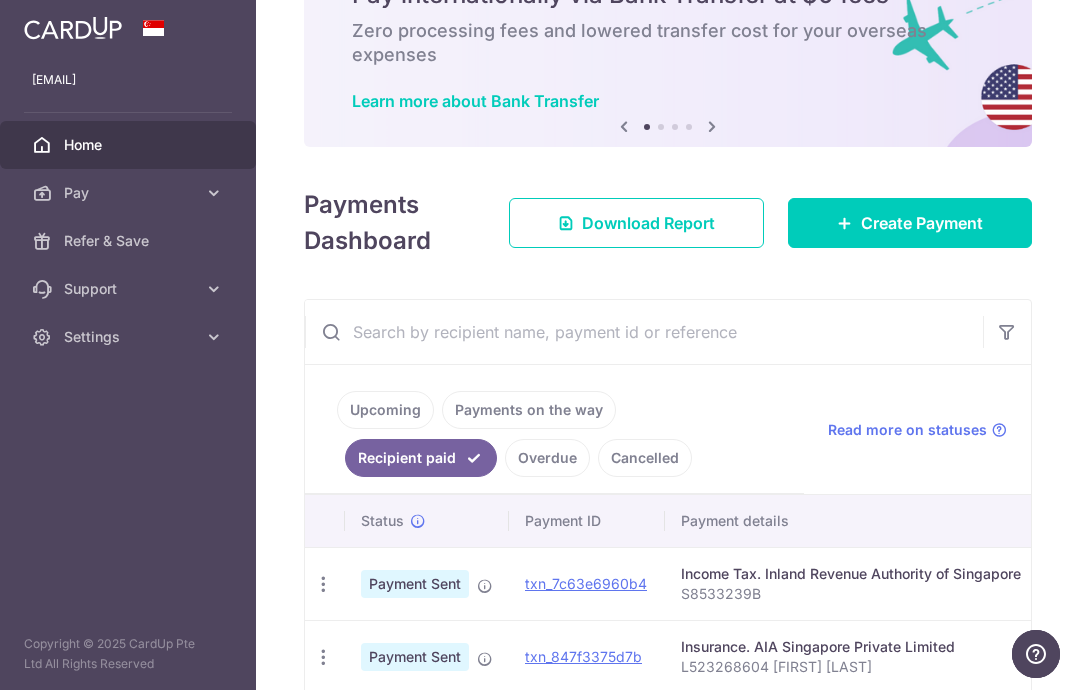click at bounding box center [1007, 332] 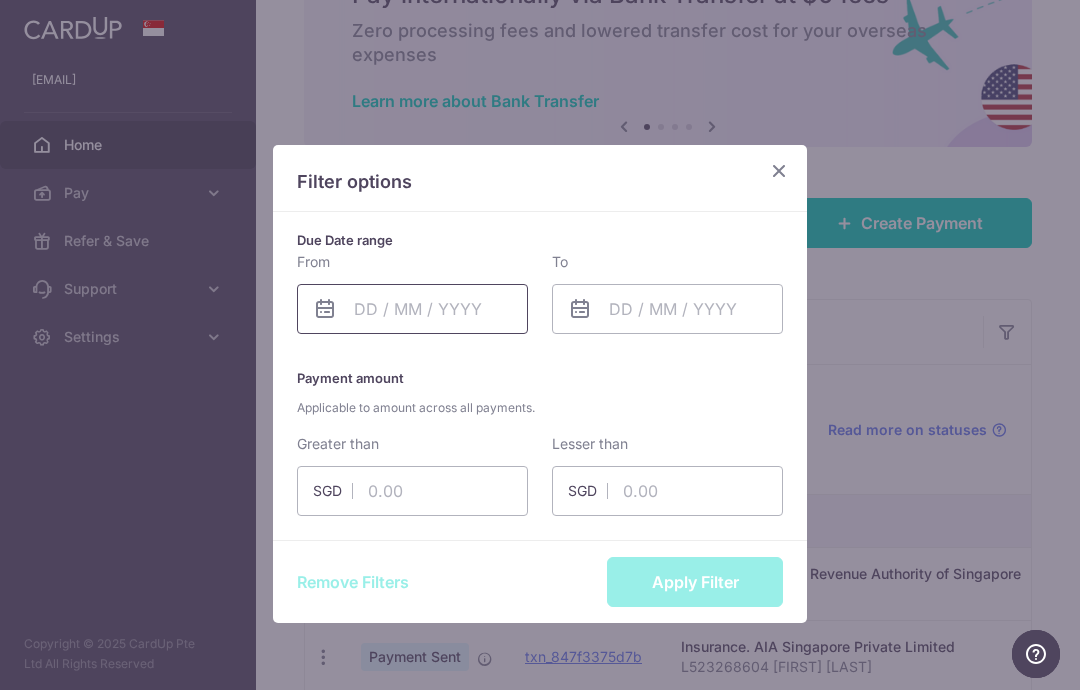 click at bounding box center (412, 309) 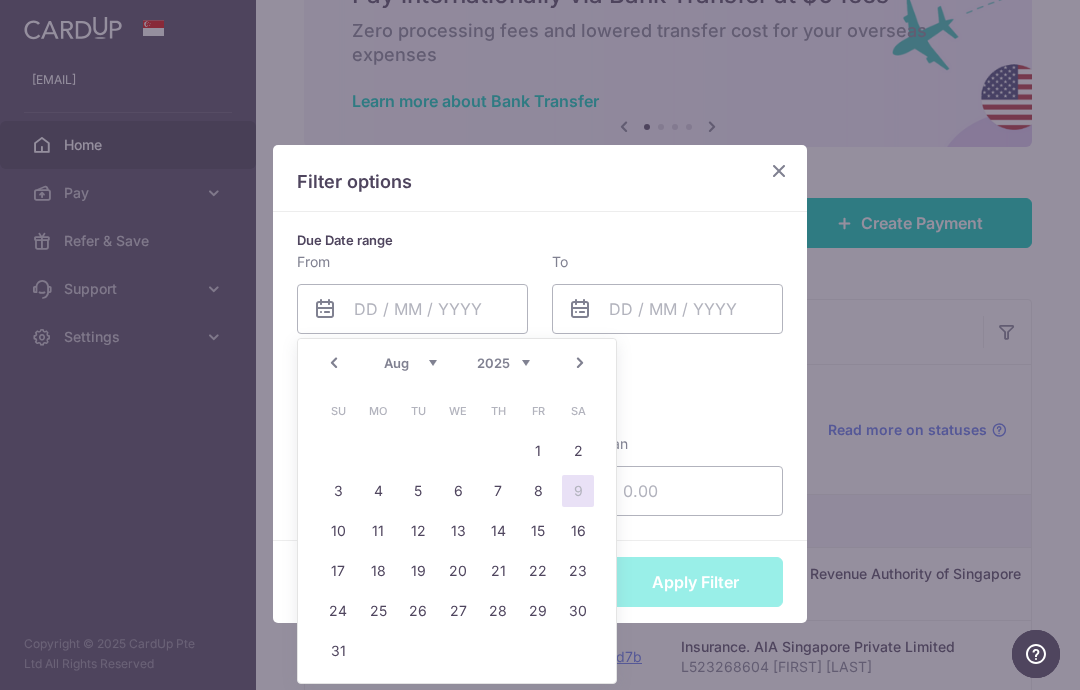 click on "2015 2016 2017 2018 2019 2020 2021 2022 2023 2024 2025 2026 2027 2028 2029 2030 2031 2032 2033 2034 2035" at bounding box center (503, 363) 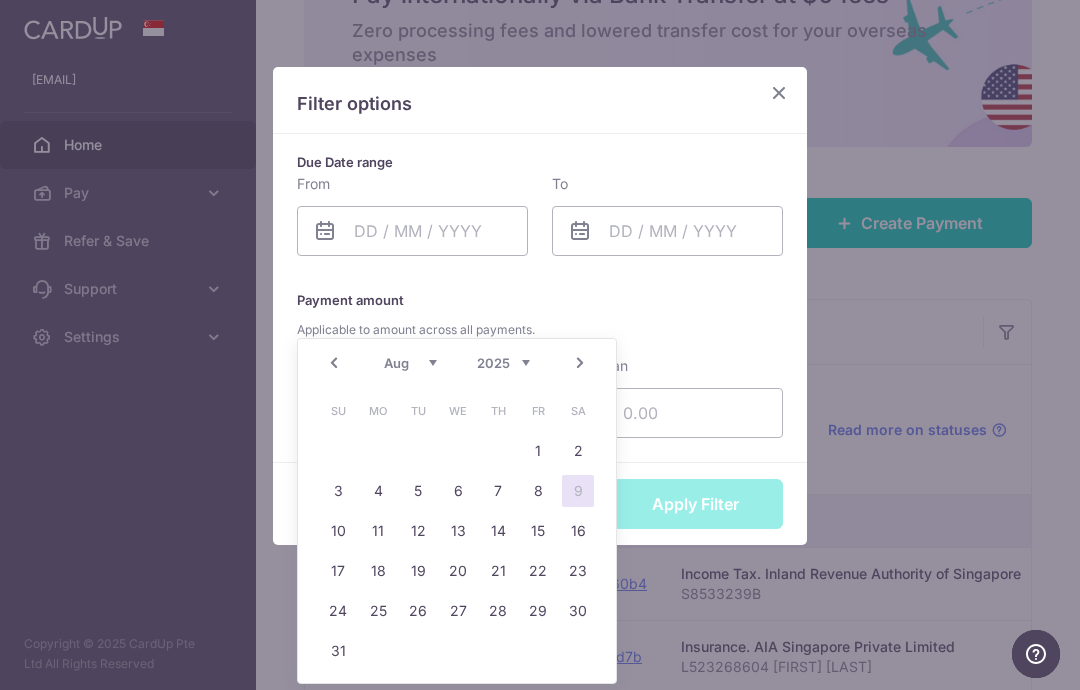 scroll, scrollTop: 78, scrollLeft: 0, axis: vertical 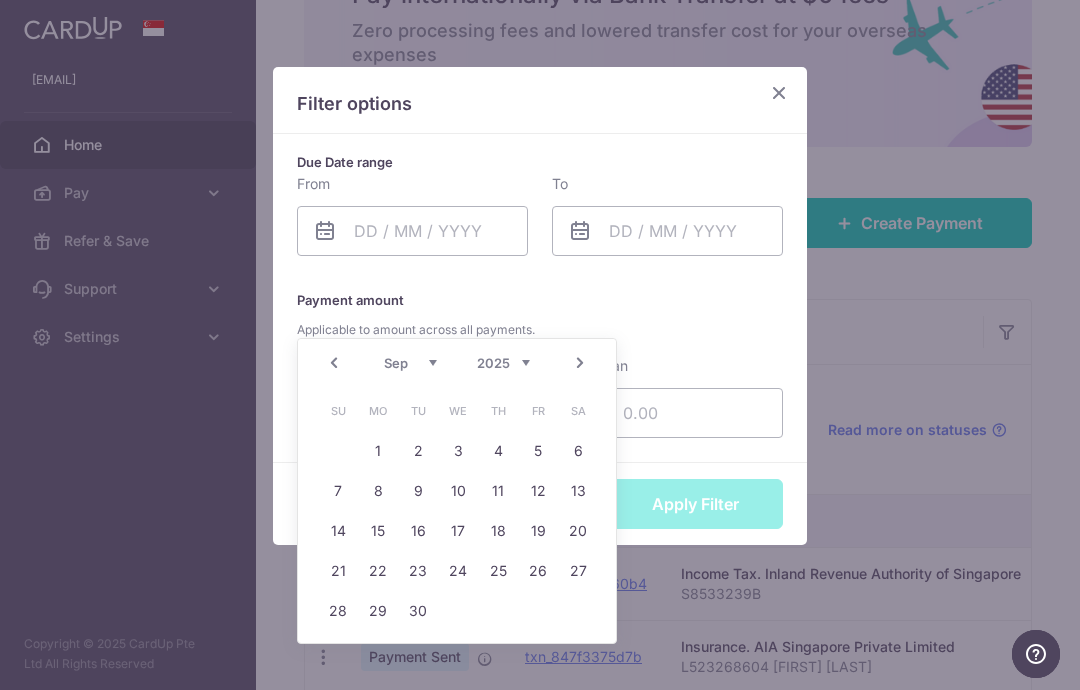click on "2015 2016 2017 2018 2019 2020 2021 2022 2023 2024 2025 2026 2027 2028 2029 2030 2031 2032 2033 2034 2035" at bounding box center (503, 363) 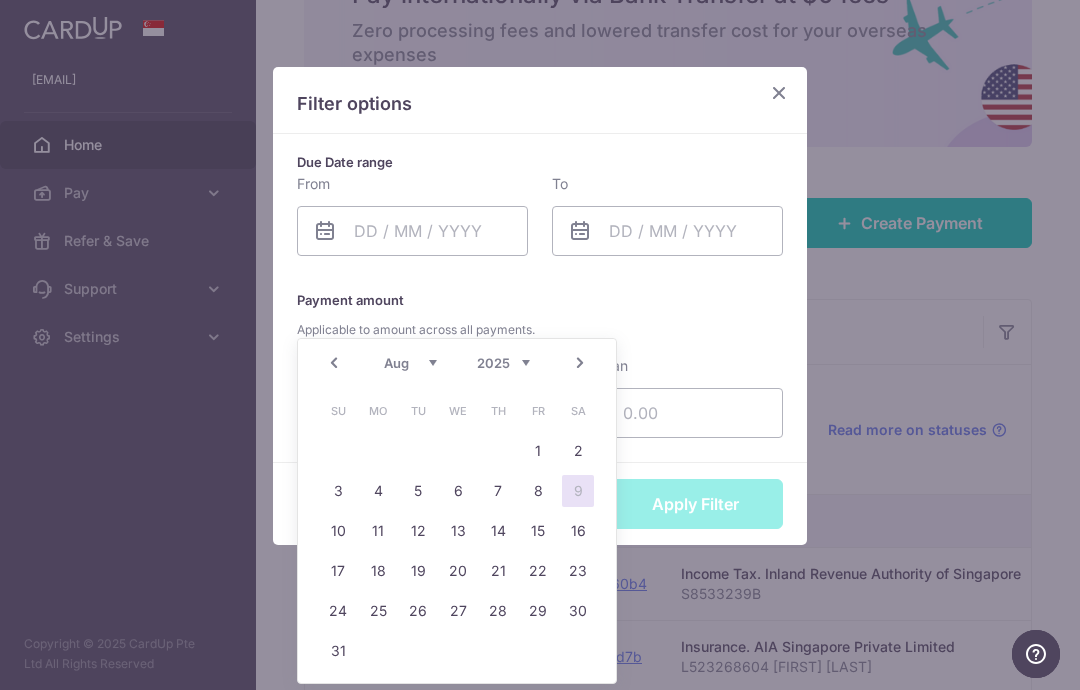 click on "Prev" at bounding box center [334, 363] 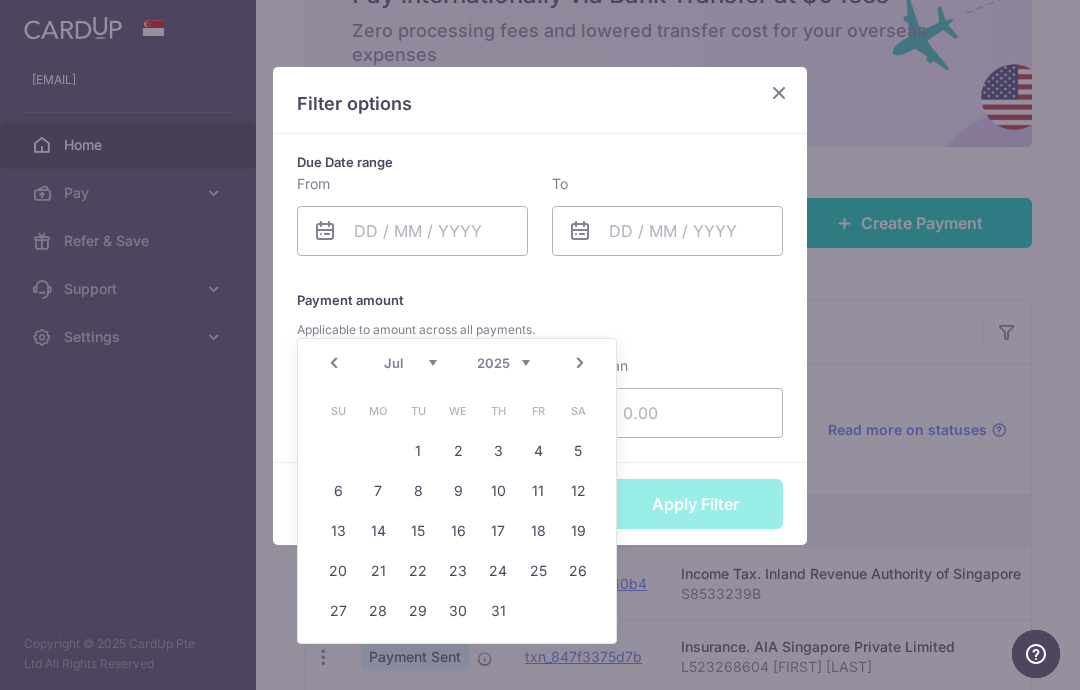 click on "Prev" at bounding box center (334, 363) 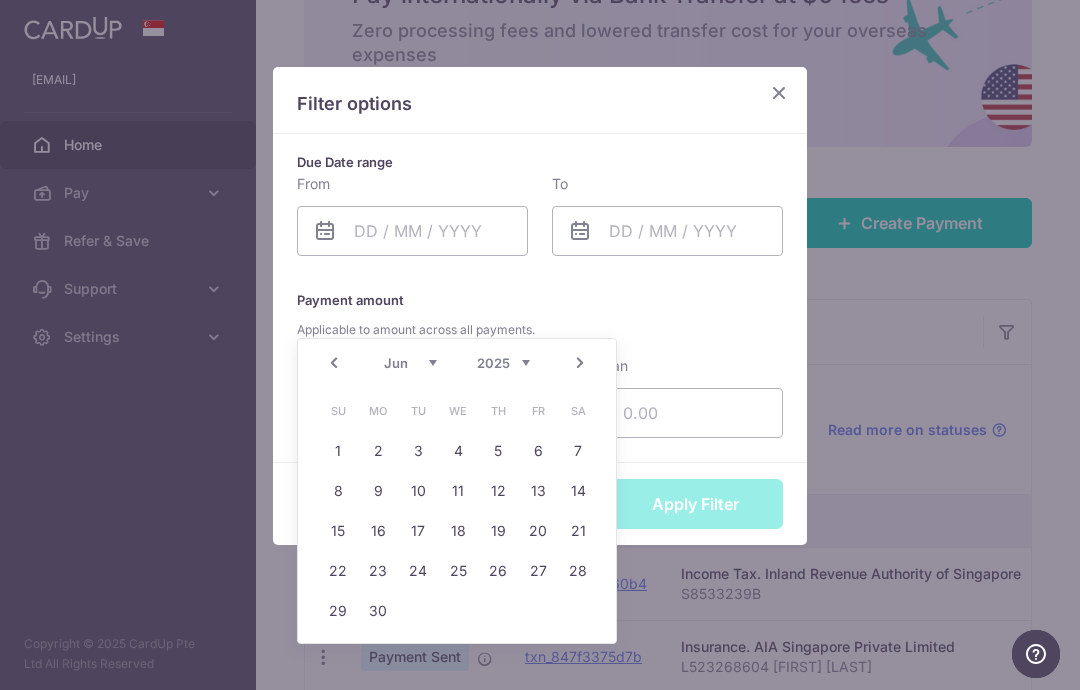 click on "Prev" at bounding box center [334, 363] 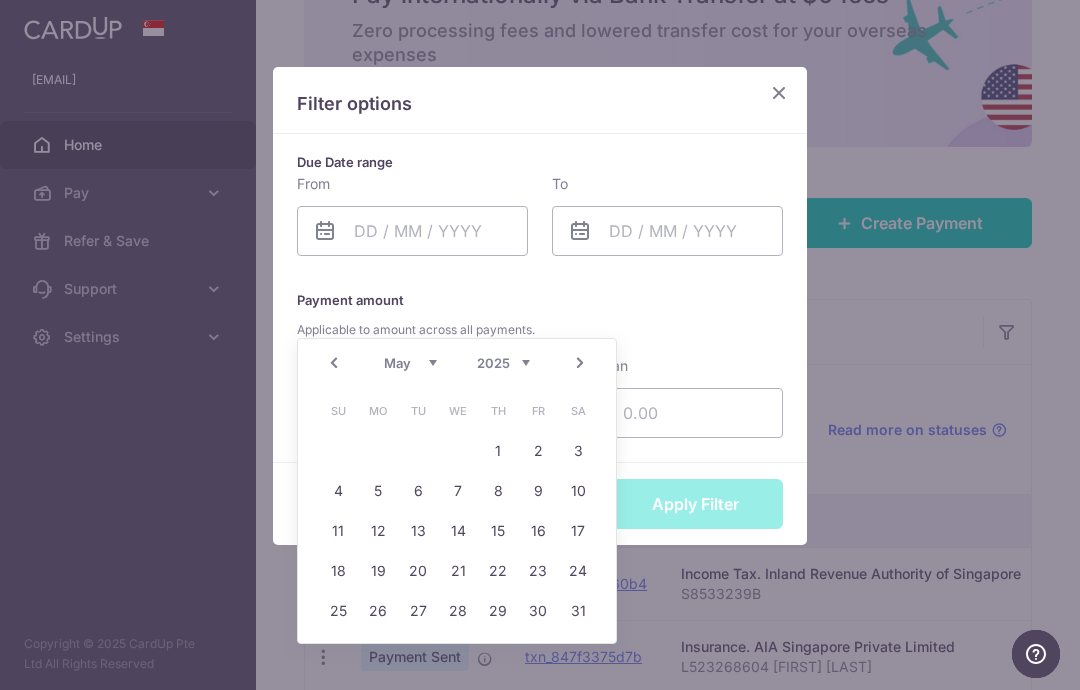 click on "Prev" at bounding box center [334, 363] 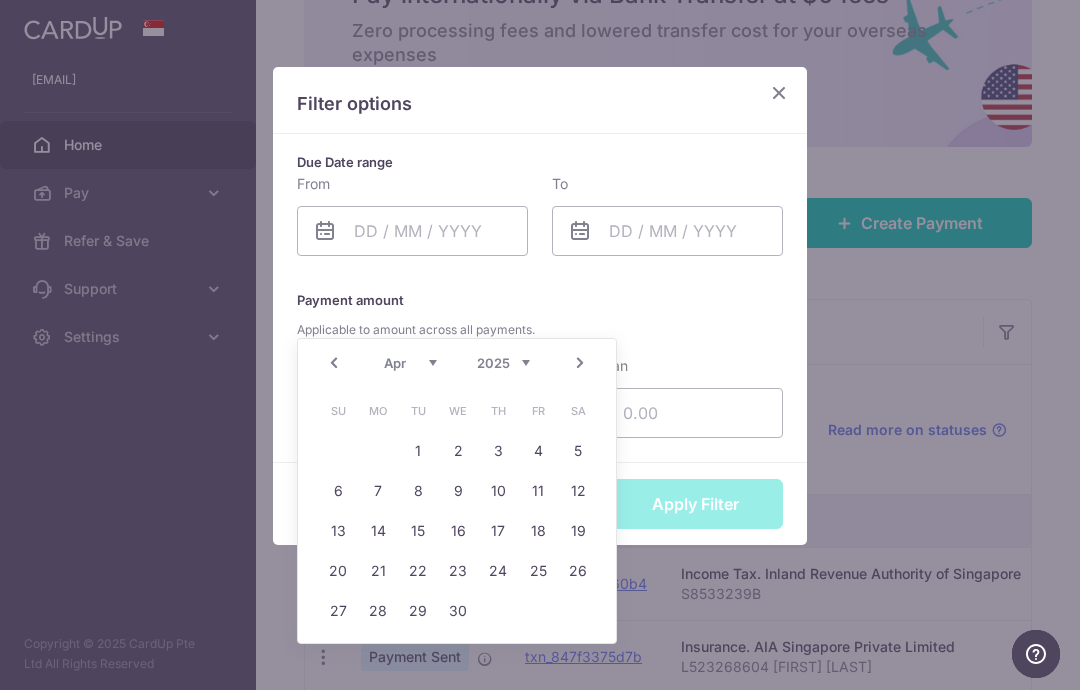click on "Prev" at bounding box center (334, 363) 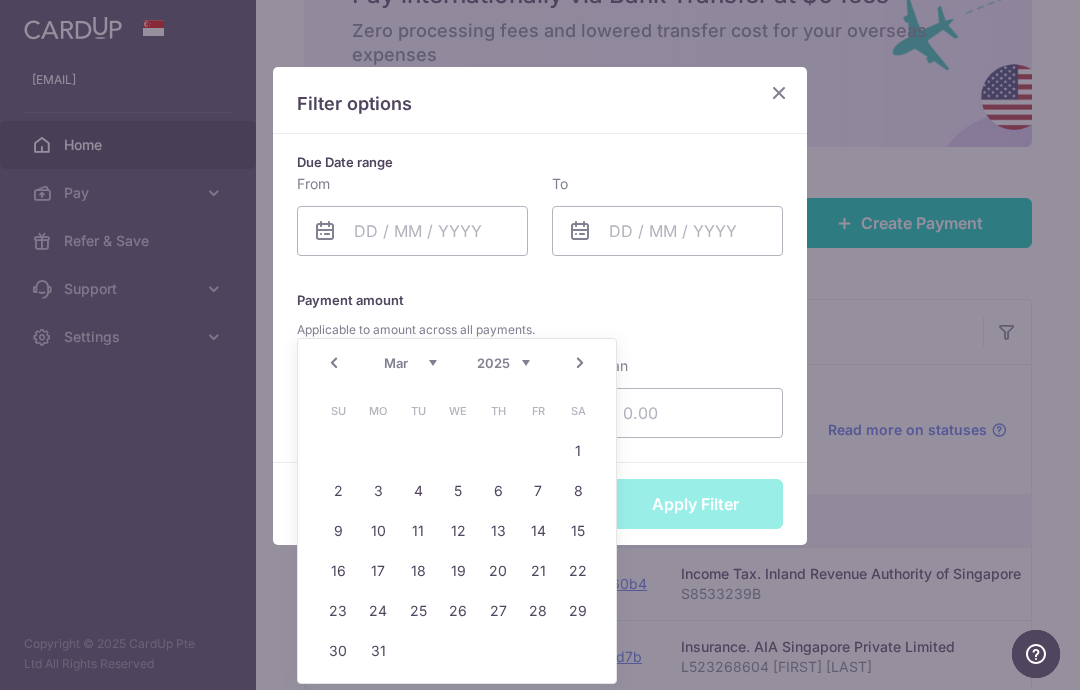 click on "Prev" at bounding box center (334, 363) 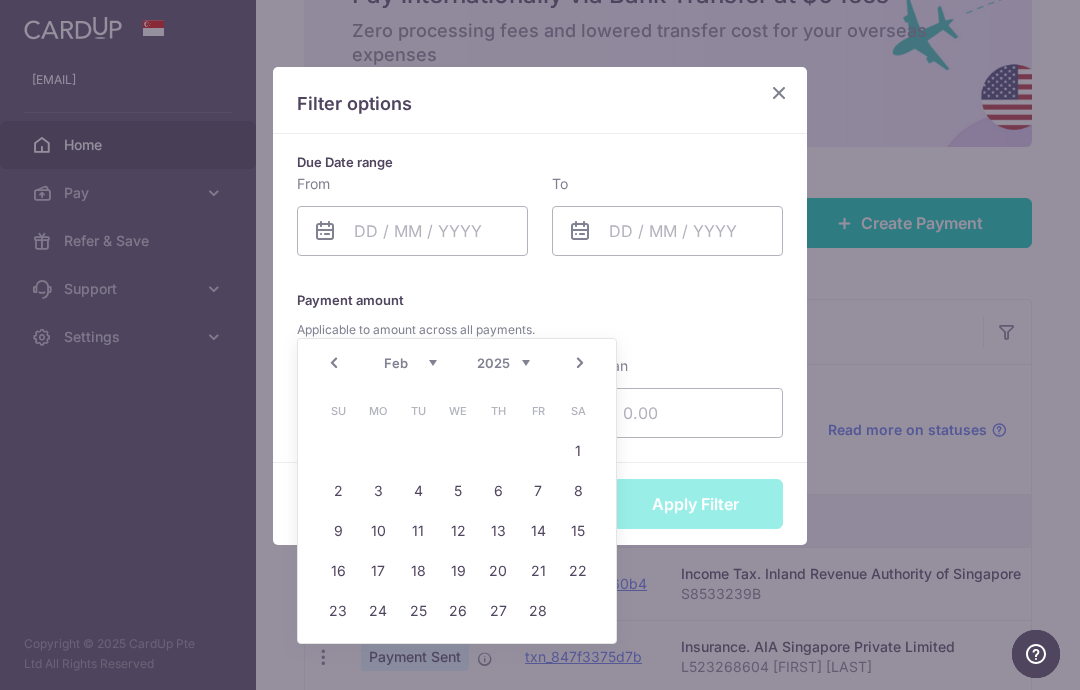 click on "Prev" at bounding box center [334, 363] 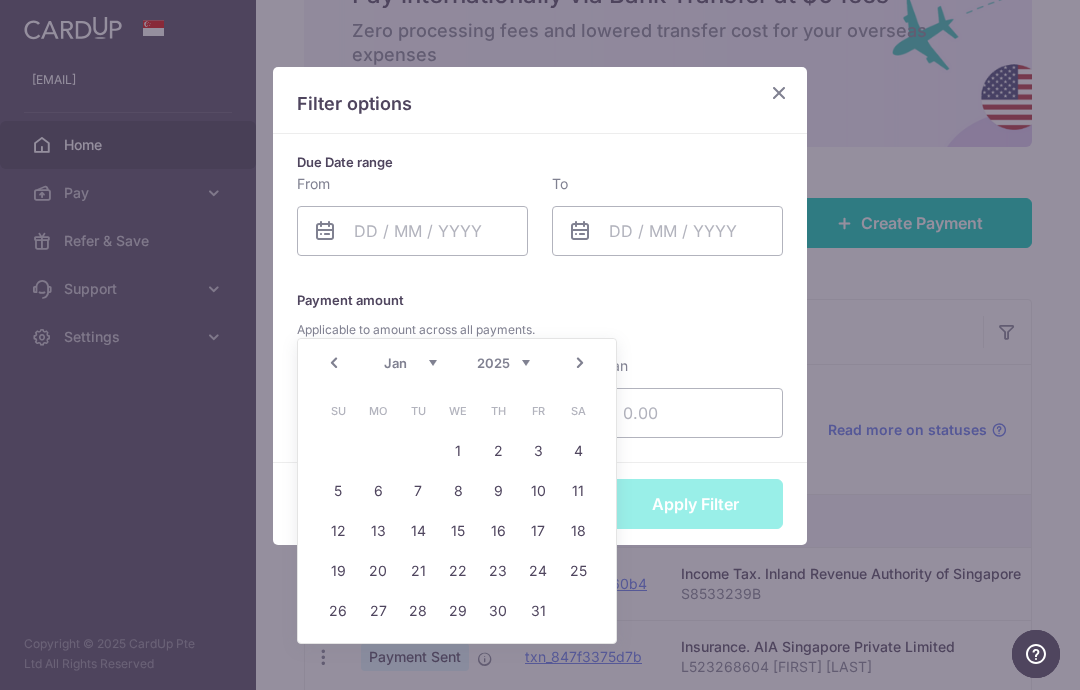 click on "Prev" at bounding box center [334, 363] 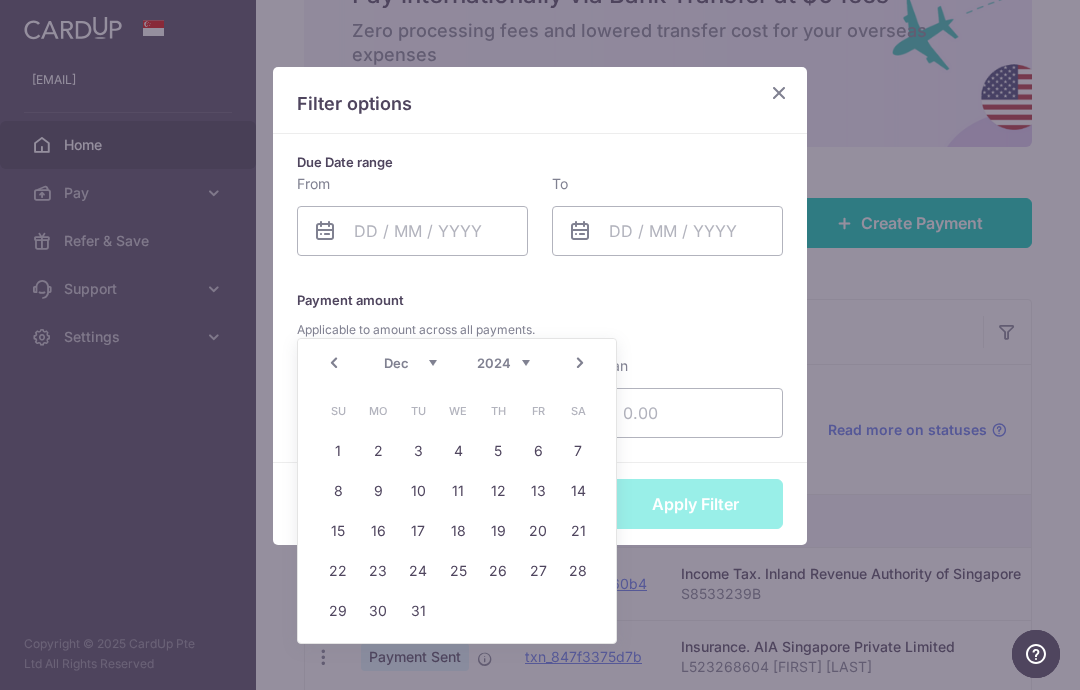 click on "Prev" at bounding box center (334, 363) 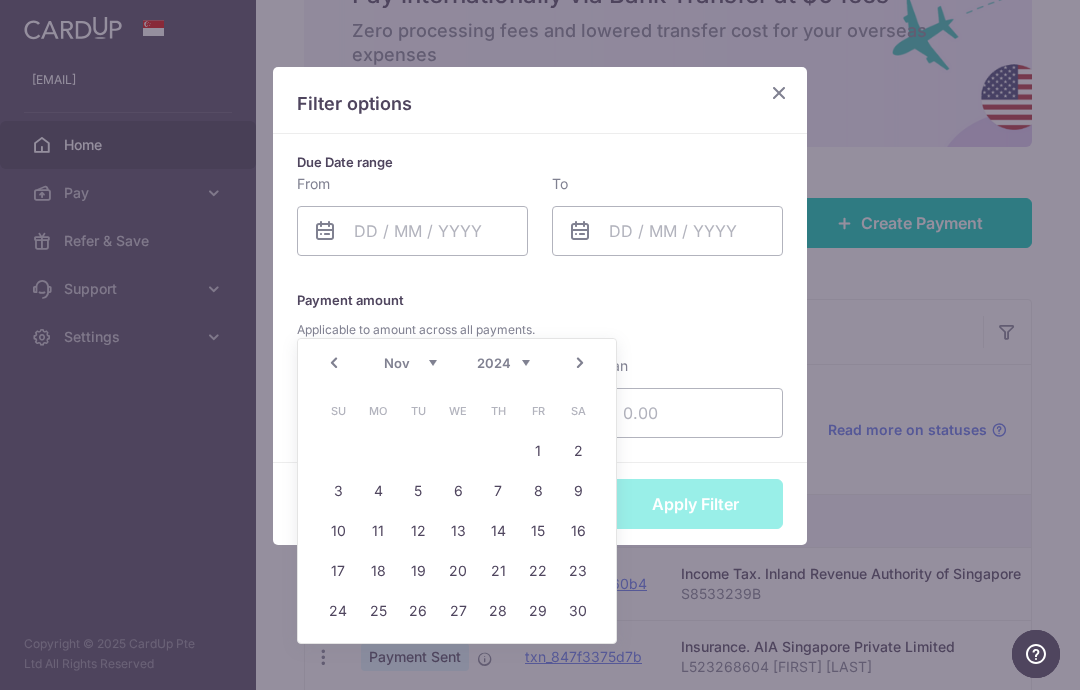 click on "Prev" at bounding box center (334, 363) 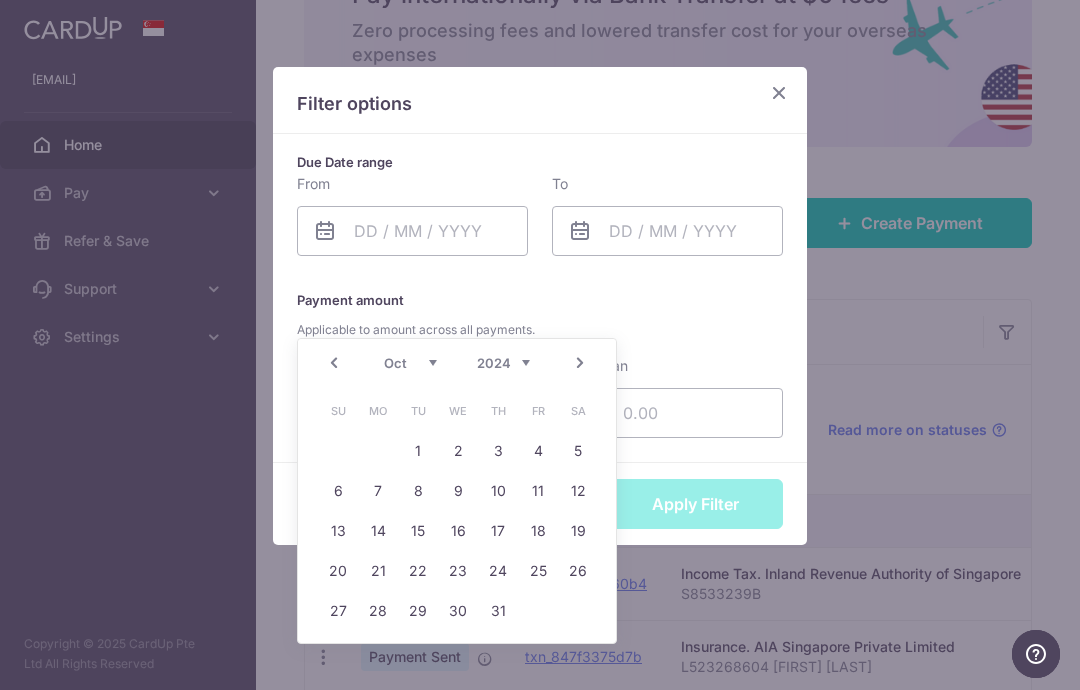 click on "Prev" at bounding box center [334, 363] 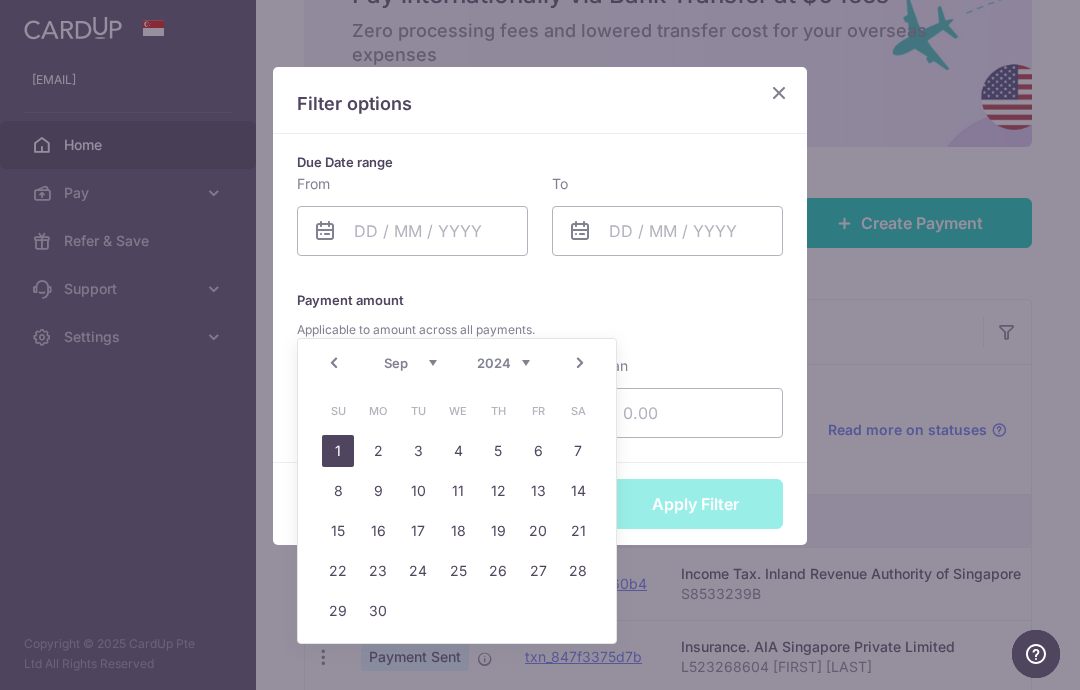click on "1" at bounding box center [338, 451] 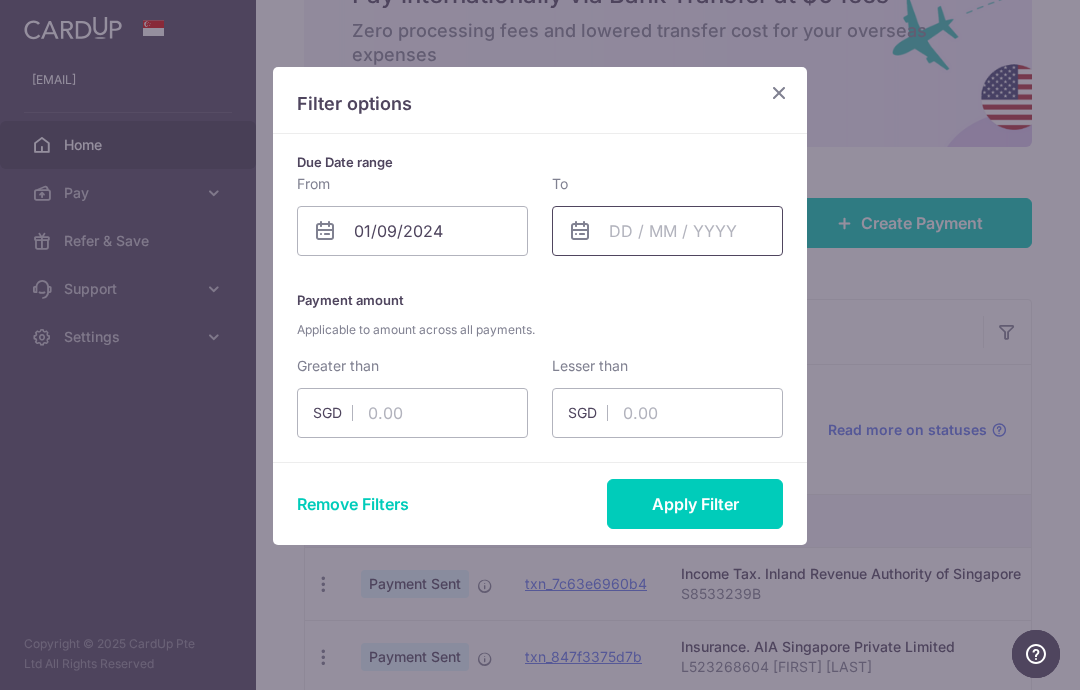 click at bounding box center [667, 231] 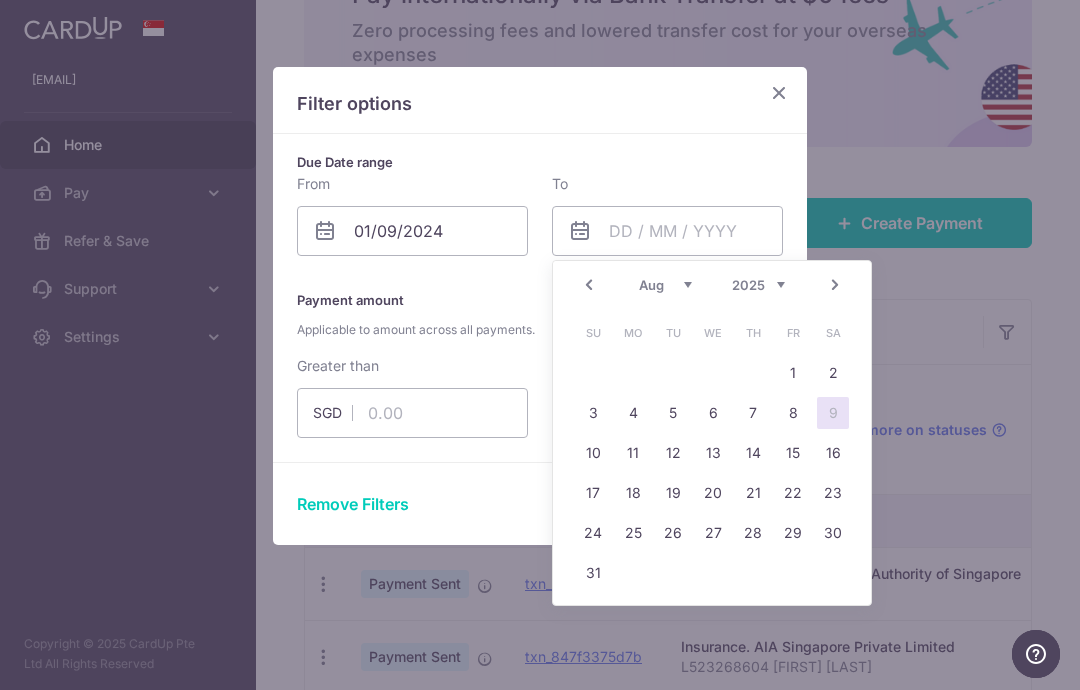 click on "2015 2016 2017 2018 2019 2020 2021 2022 2023 2024 2025 2026 2027 2028 2029 2030 2031 2032 2033 2034 2035" at bounding box center (758, 285) 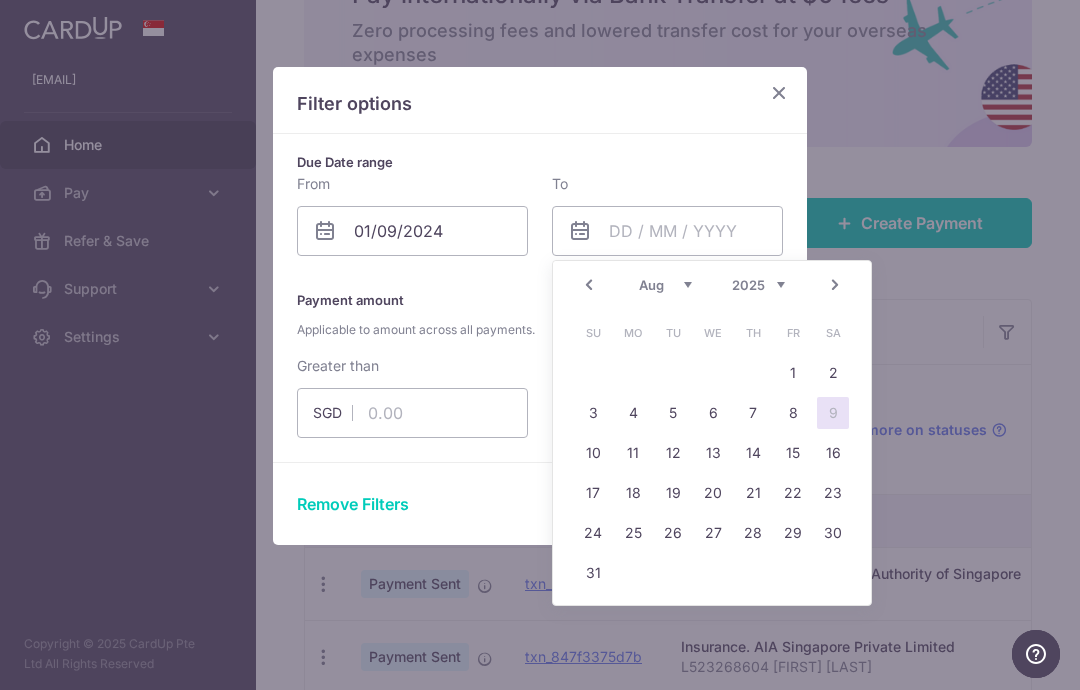 click on "Prev" at bounding box center (589, 285) 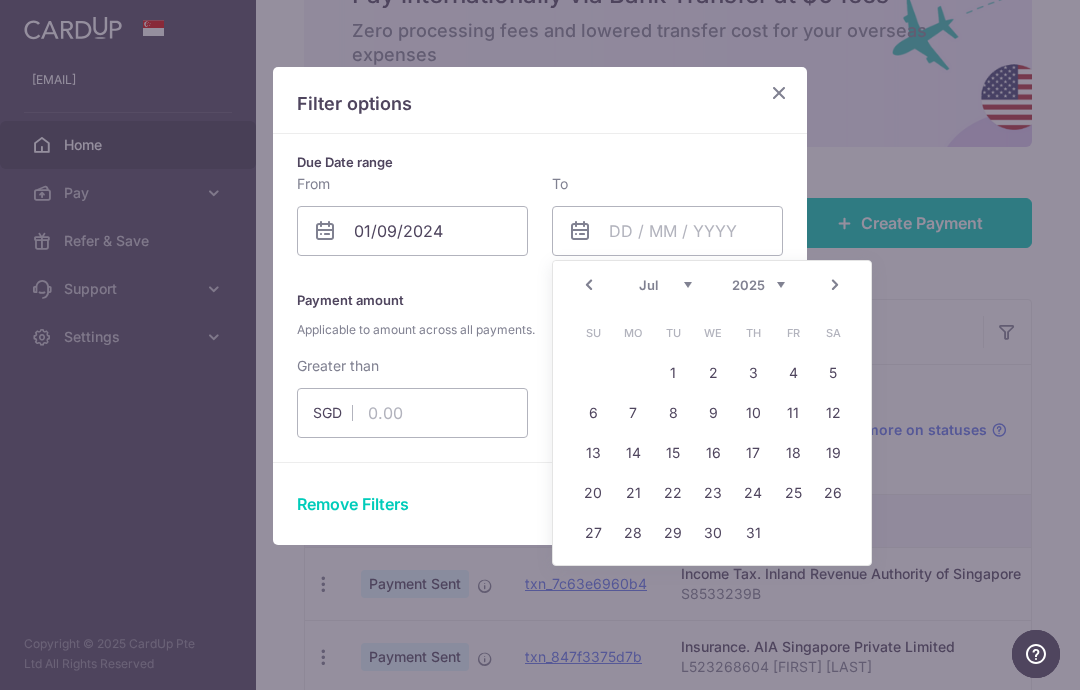 click on "Prev" at bounding box center [589, 285] 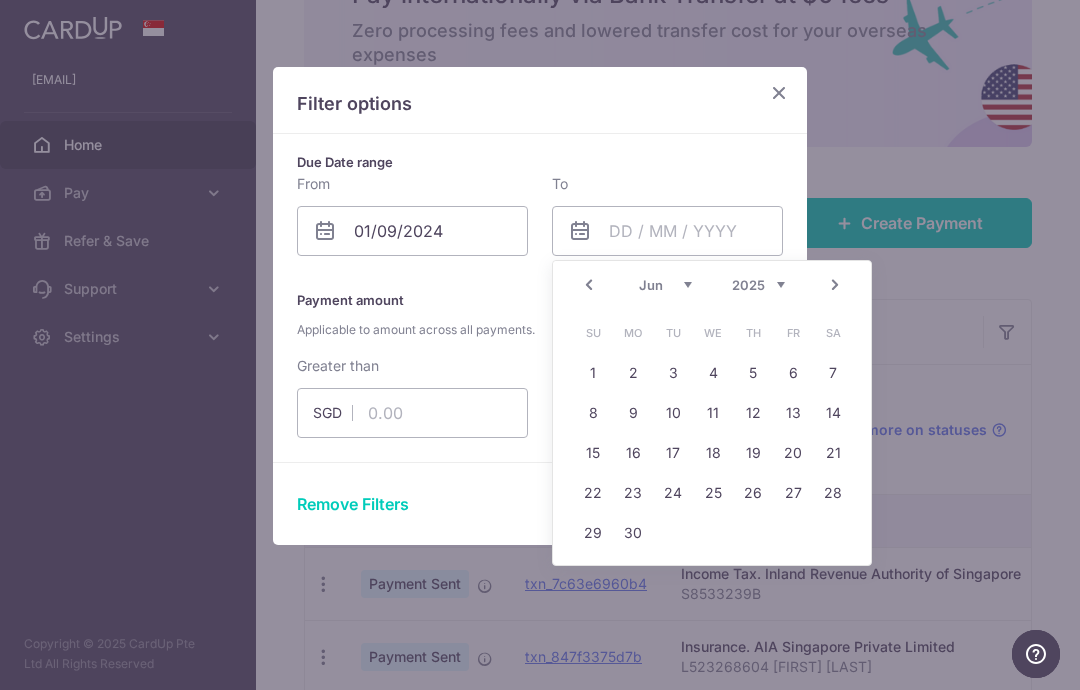 click on "Prev" at bounding box center [589, 285] 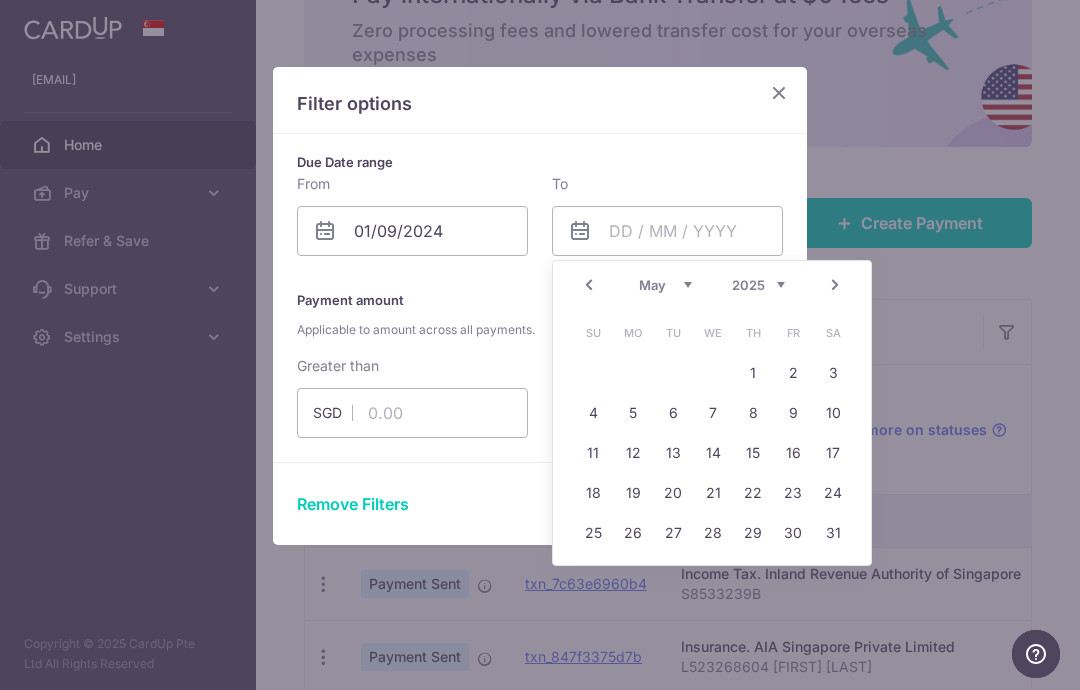 click on "Prev" at bounding box center [589, 285] 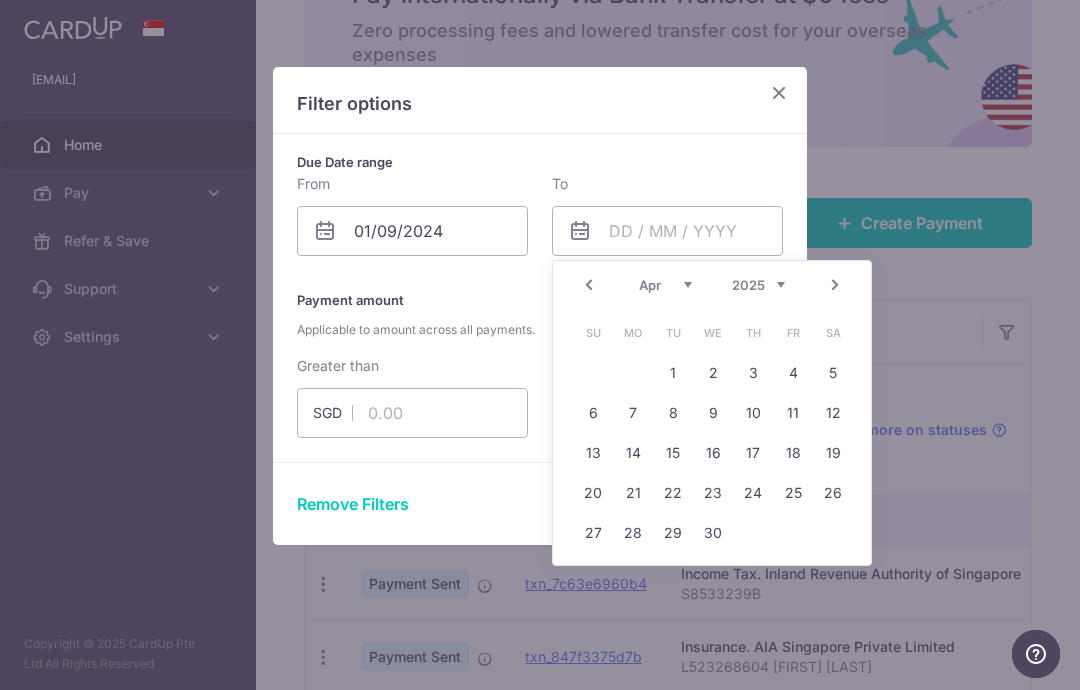 click on "Prev" at bounding box center [589, 285] 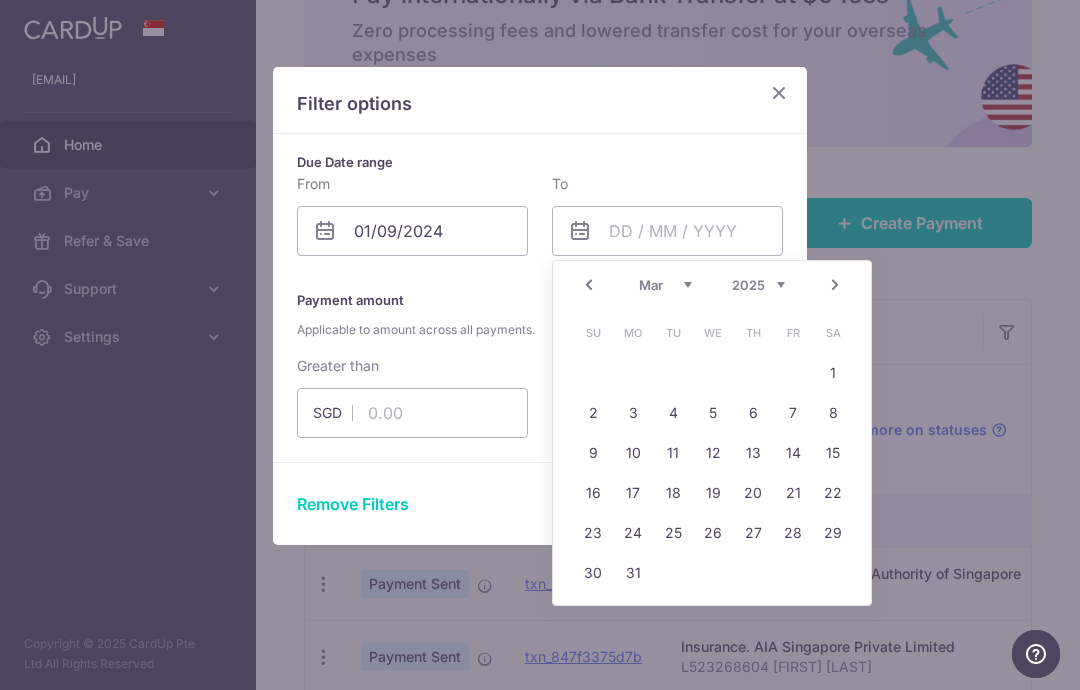 click on "Prev" at bounding box center (589, 285) 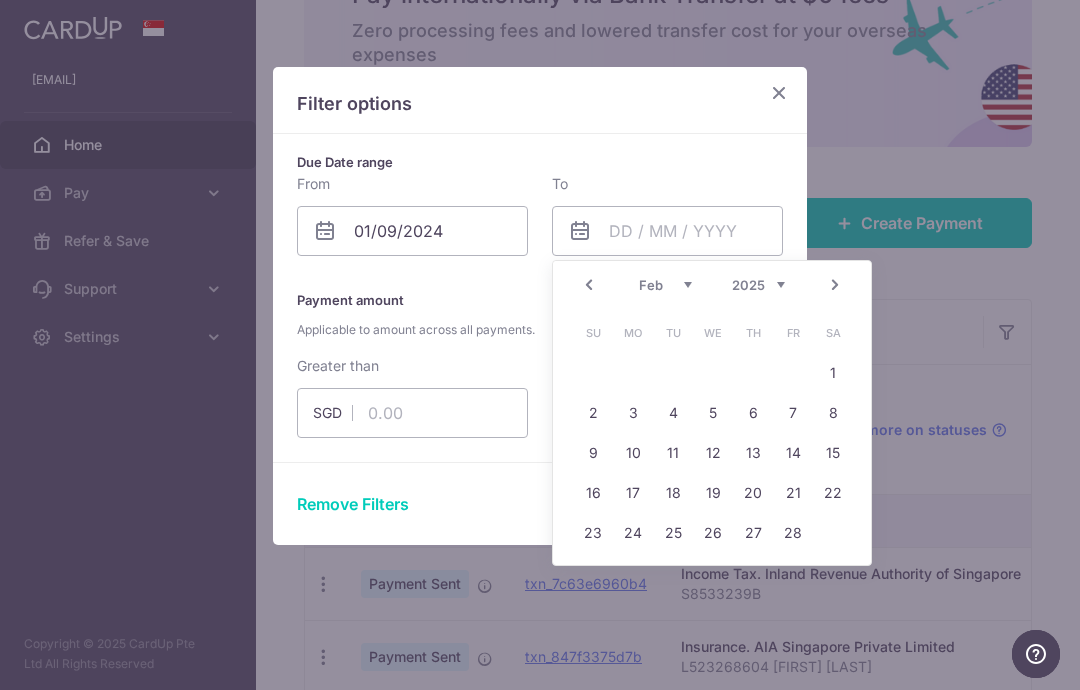 click on "Prev" at bounding box center (589, 285) 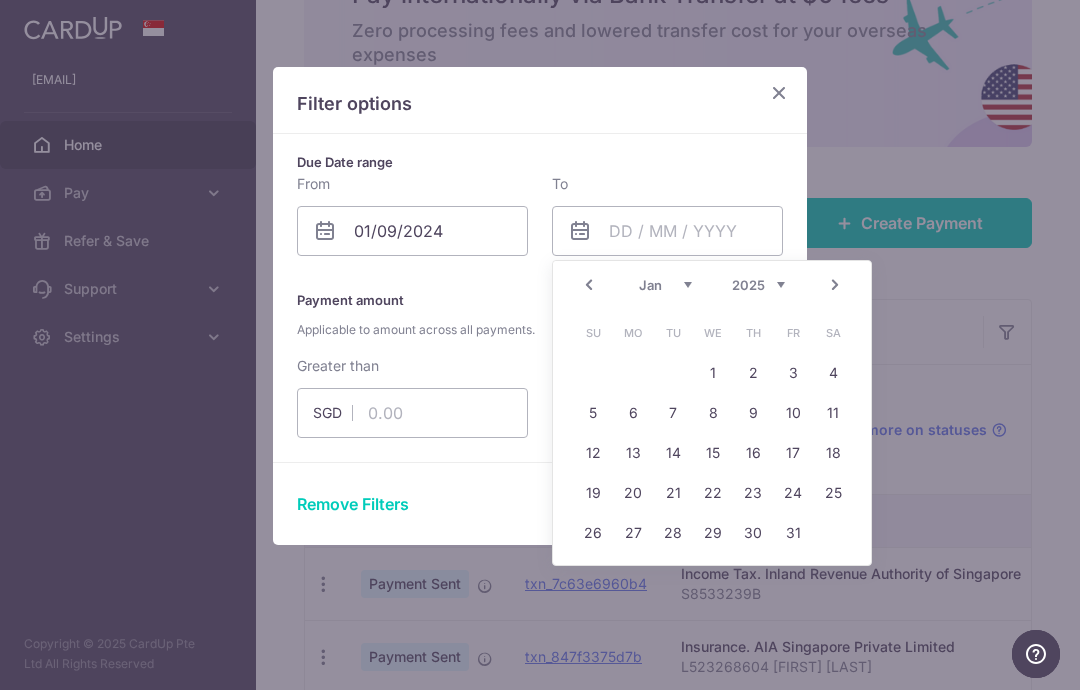 click on "Prev" at bounding box center [589, 285] 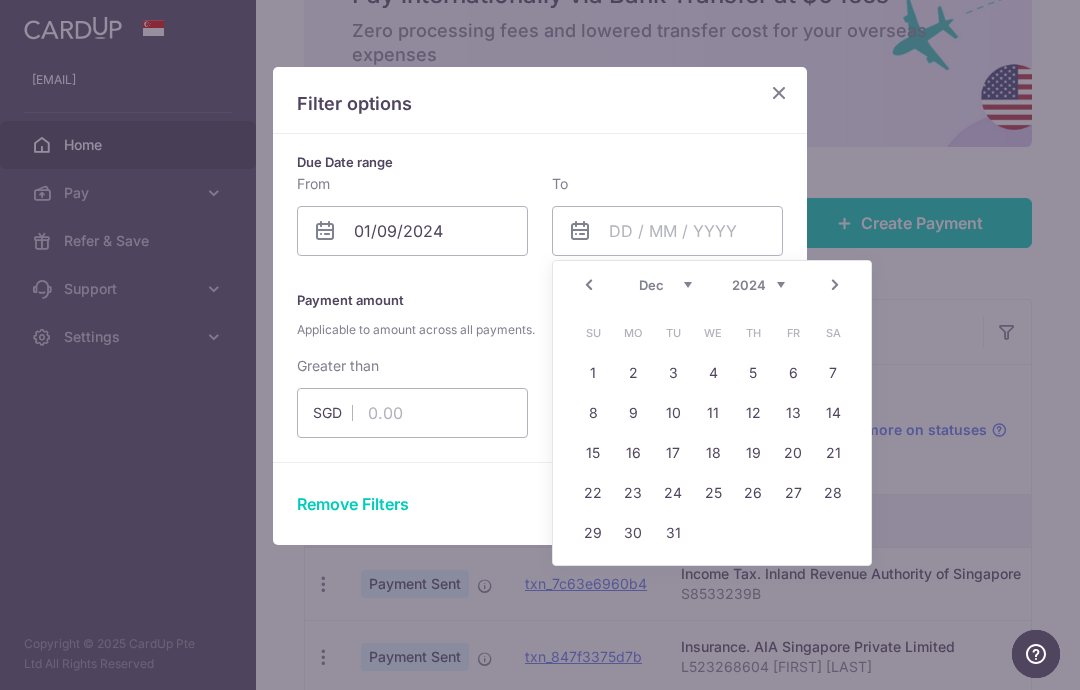 click on "Prev" at bounding box center [589, 285] 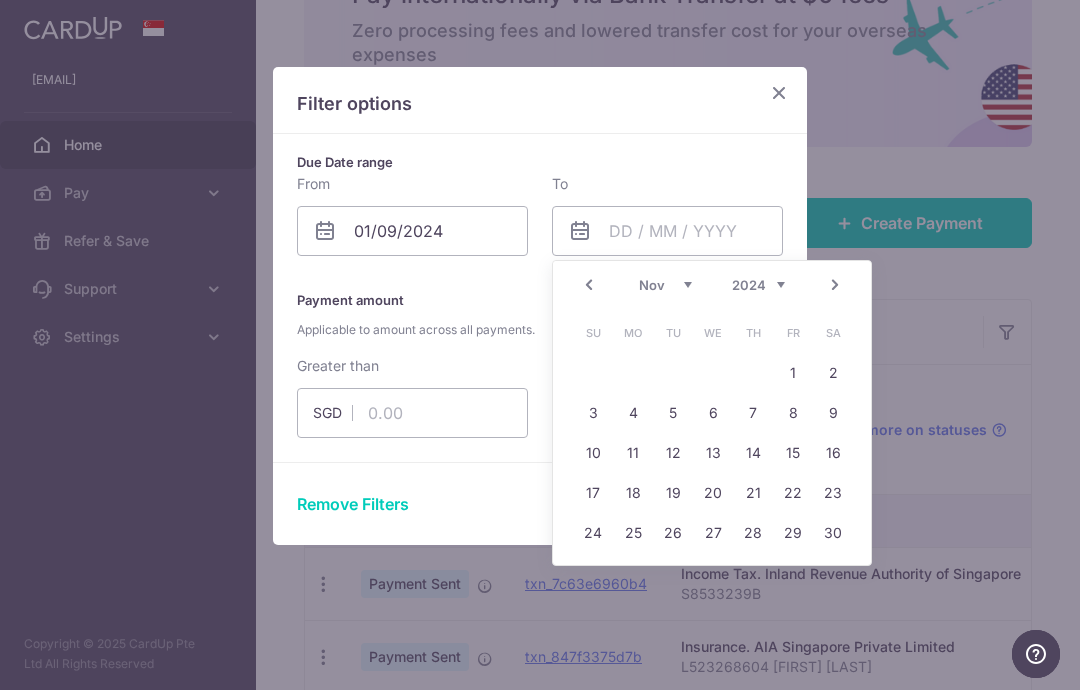 click on "Prev" at bounding box center (589, 285) 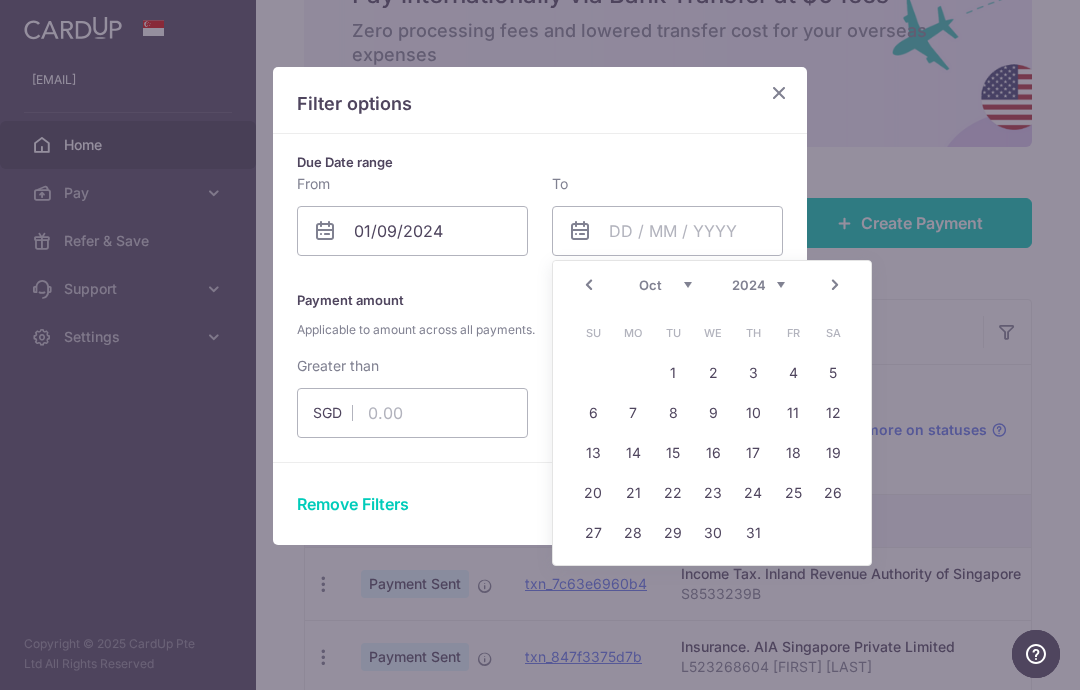 click on "Next" at bounding box center (835, 285) 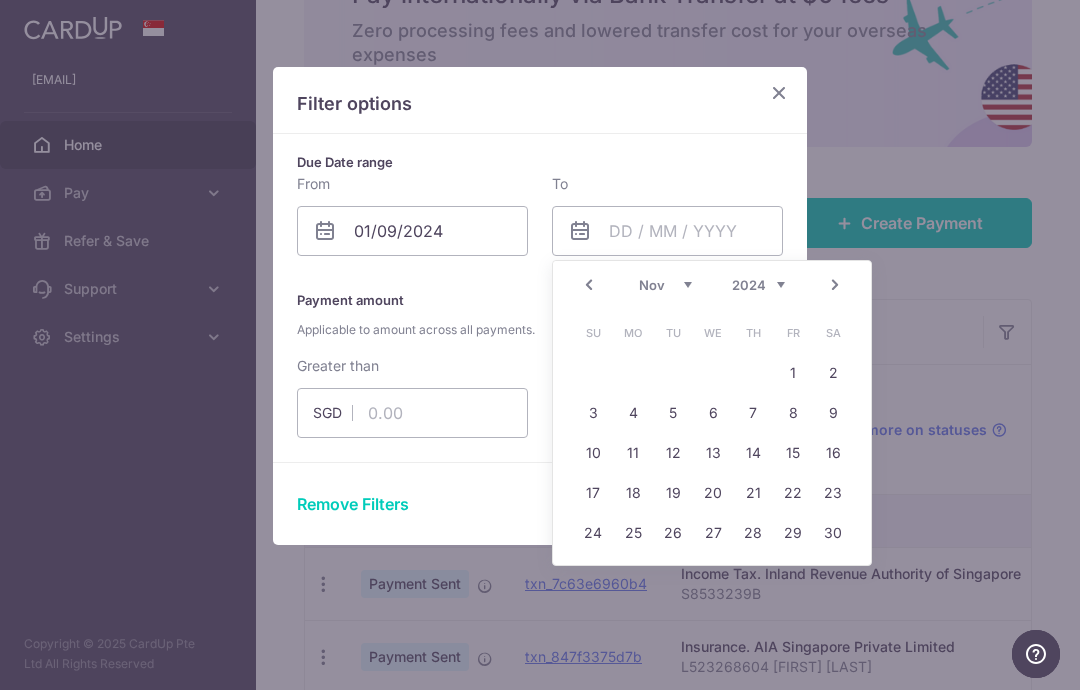 click on "Prev" at bounding box center (589, 285) 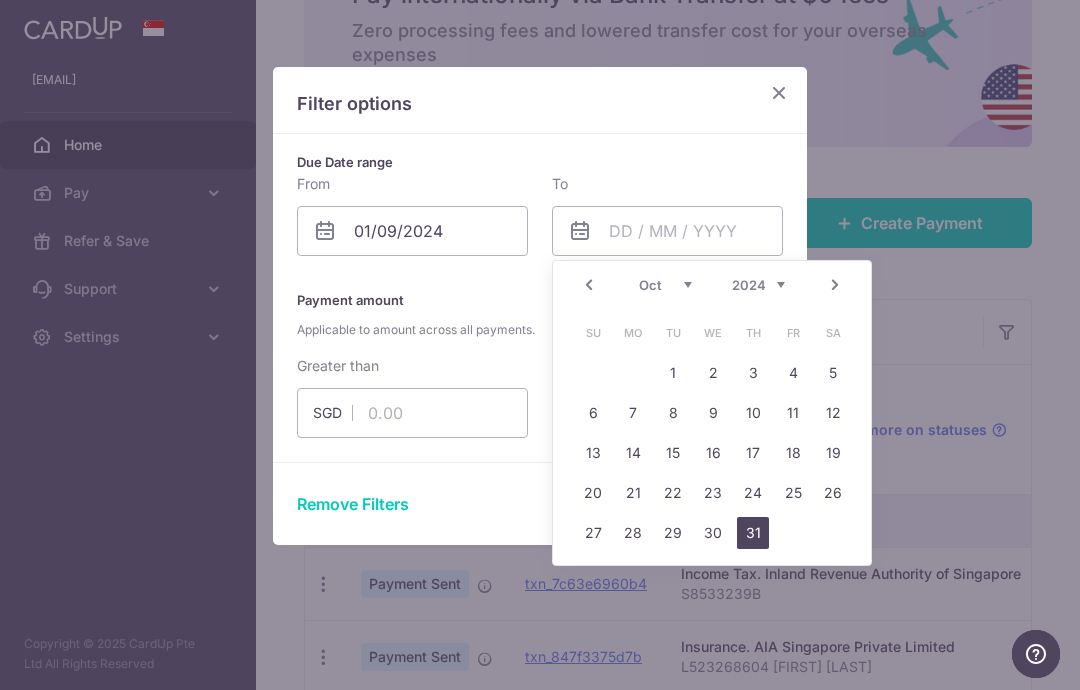 click on "31" at bounding box center (753, 533) 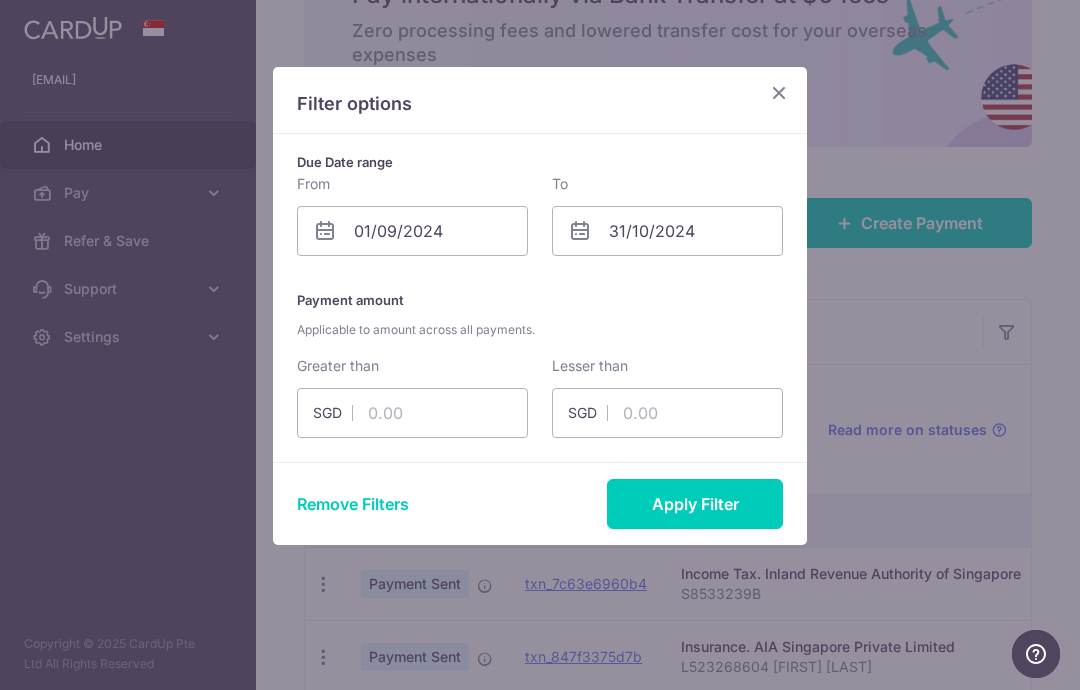 click on "Apply Filter" at bounding box center (695, 504) 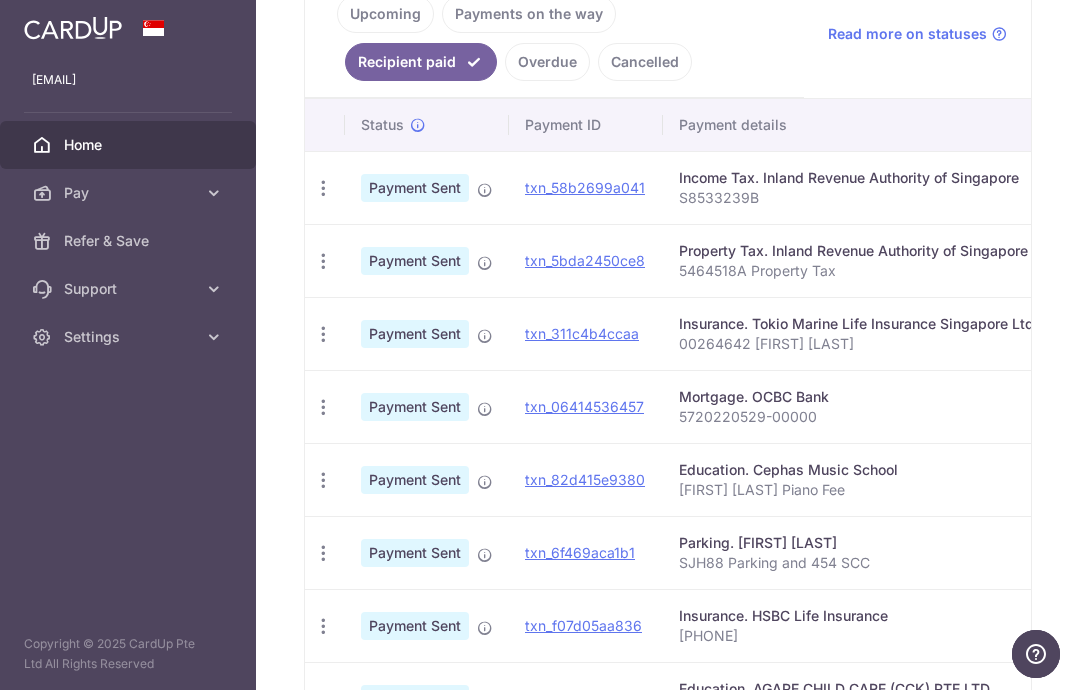 scroll, scrollTop: 499, scrollLeft: 0, axis: vertical 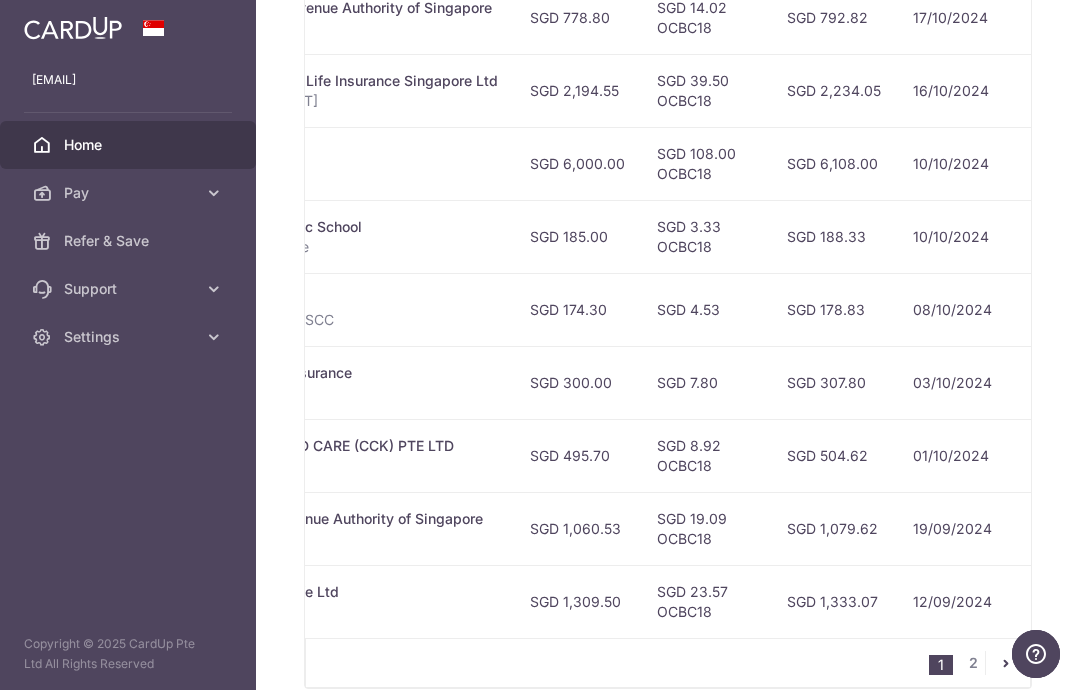 click on "2" at bounding box center [973, 663] 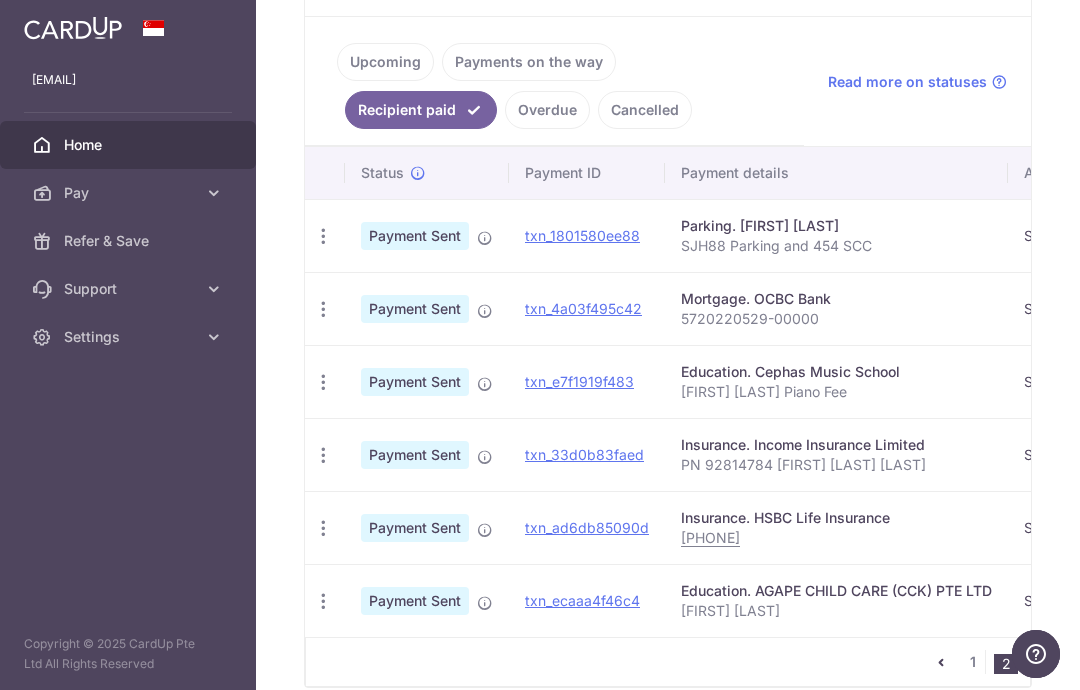 scroll, scrollTop: 456, scrollLeft: 0, axis: vertical 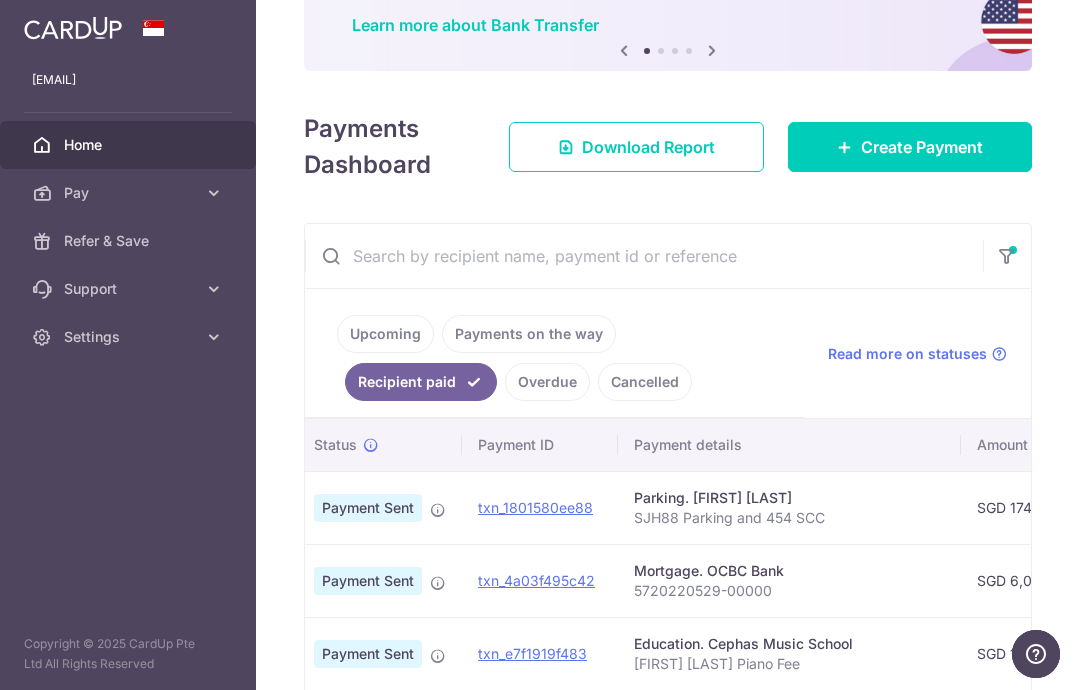 click at bounding box center (1007, 250) 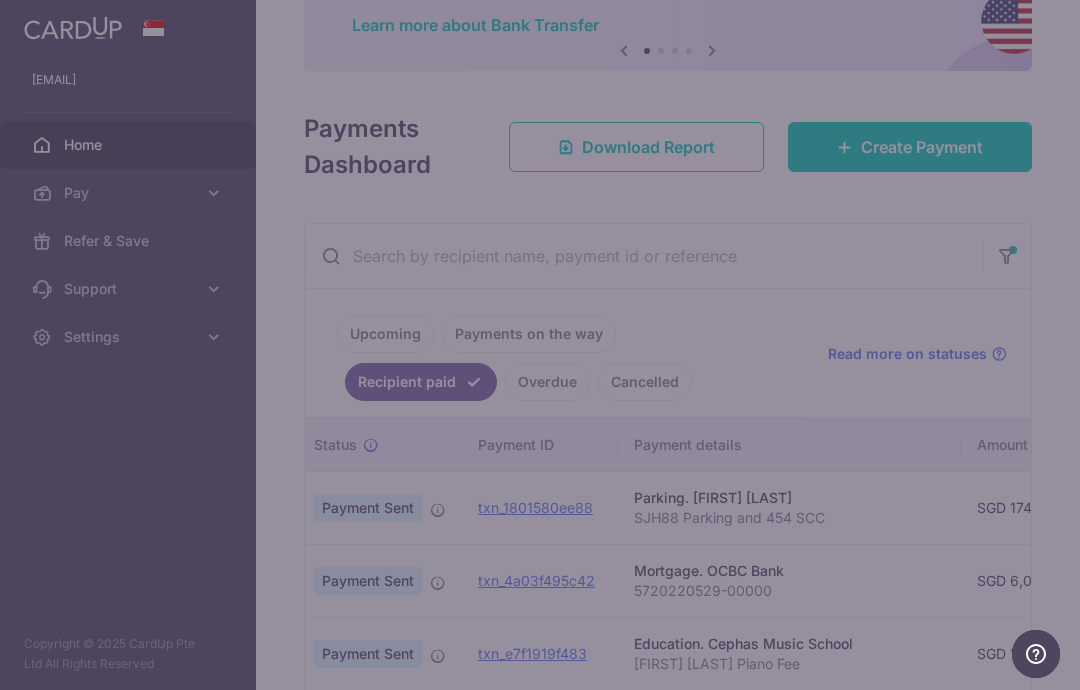 scroll, scrollTop: 0, scrollLeft: 0, axis: both 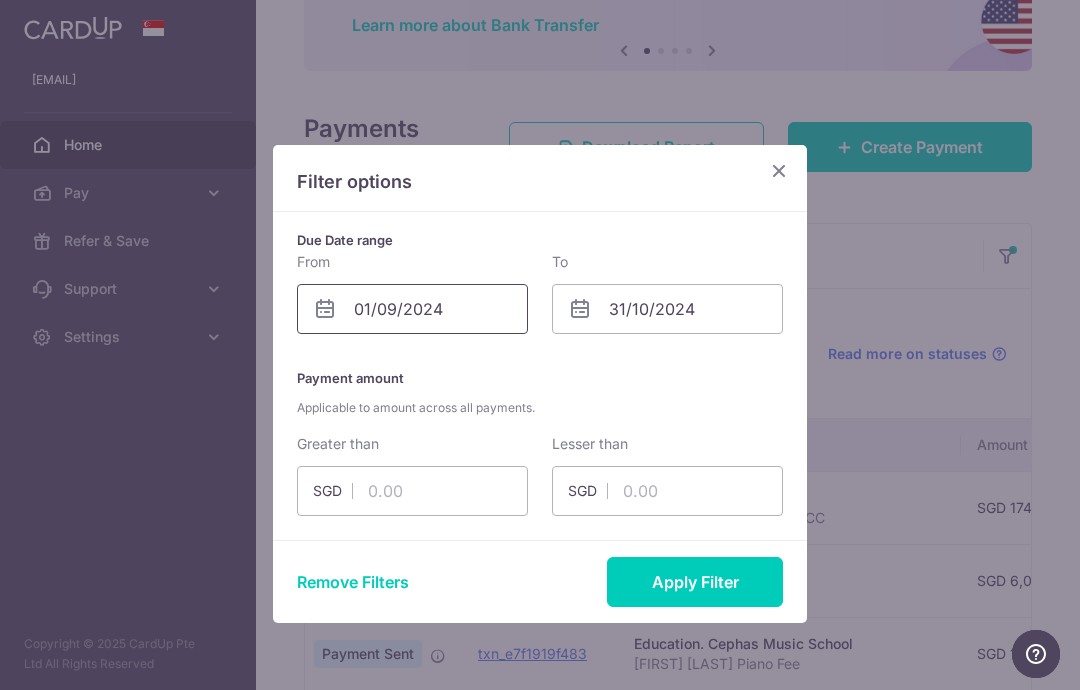 click on "01/09/2024" at bounding box center [412, 309] 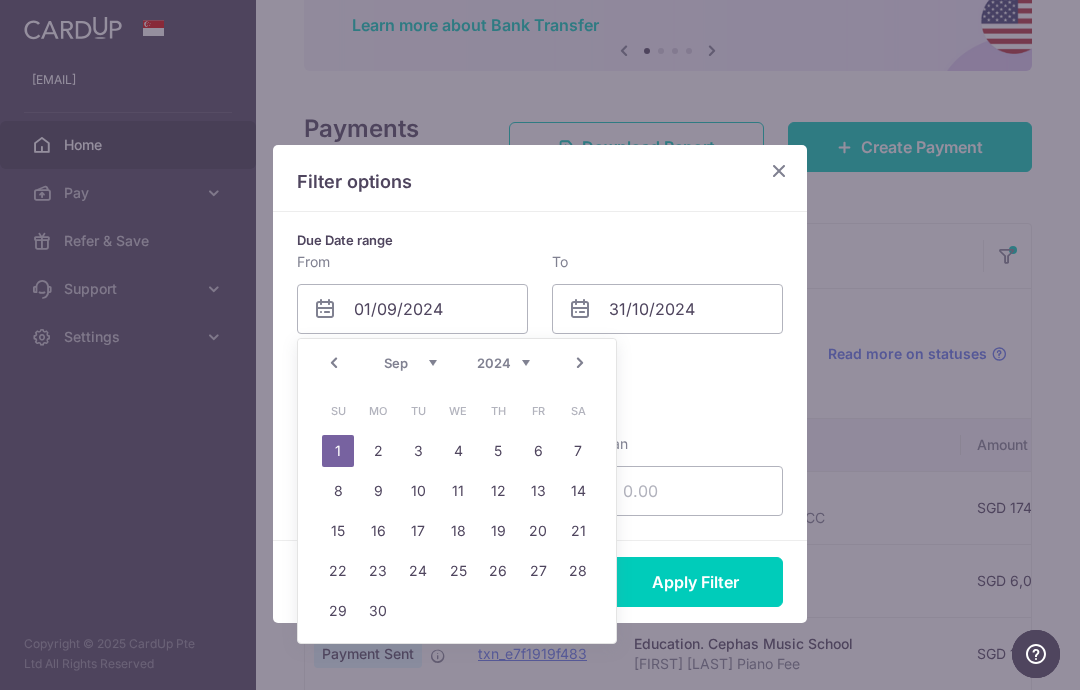 click on "Prev" at bounding box center [334, 363] 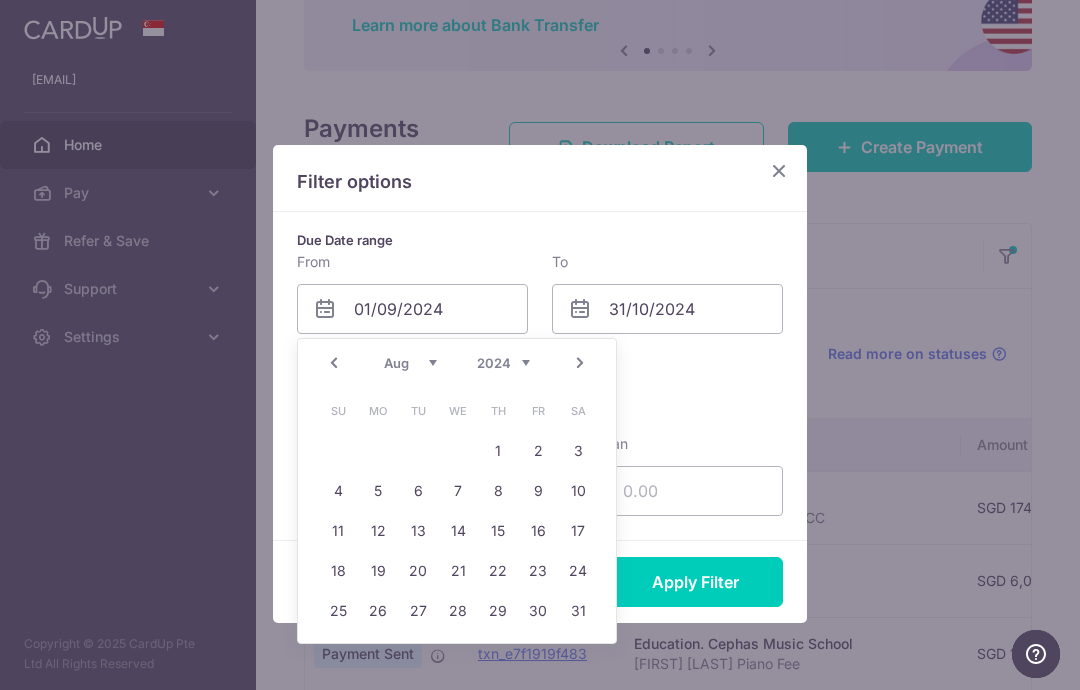 click on "1" at bounding box center (498, 451) 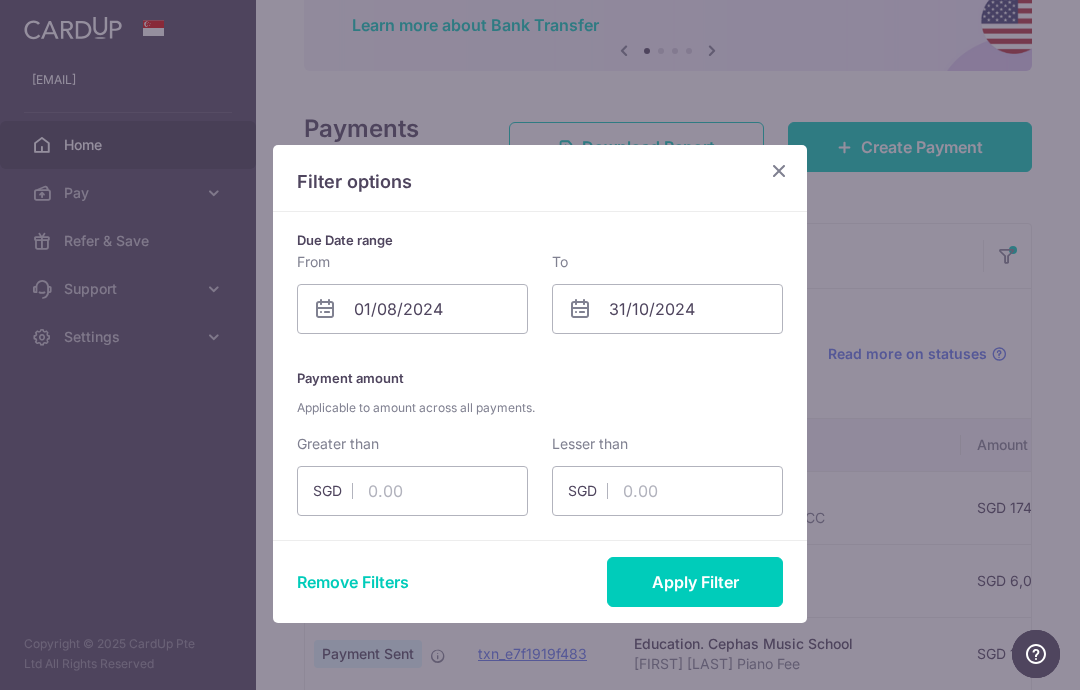 click on "Apply Filter" at bounding box center [695, 582] 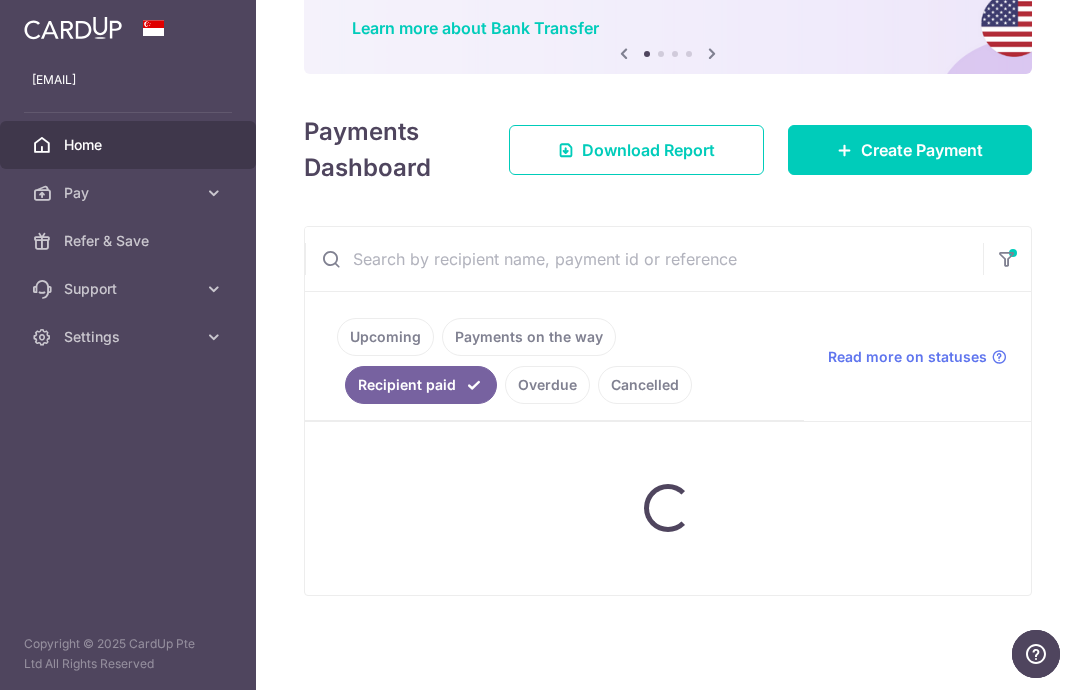 scroll, scrollTop: 109, scrollLeft: 0, axis: vertical 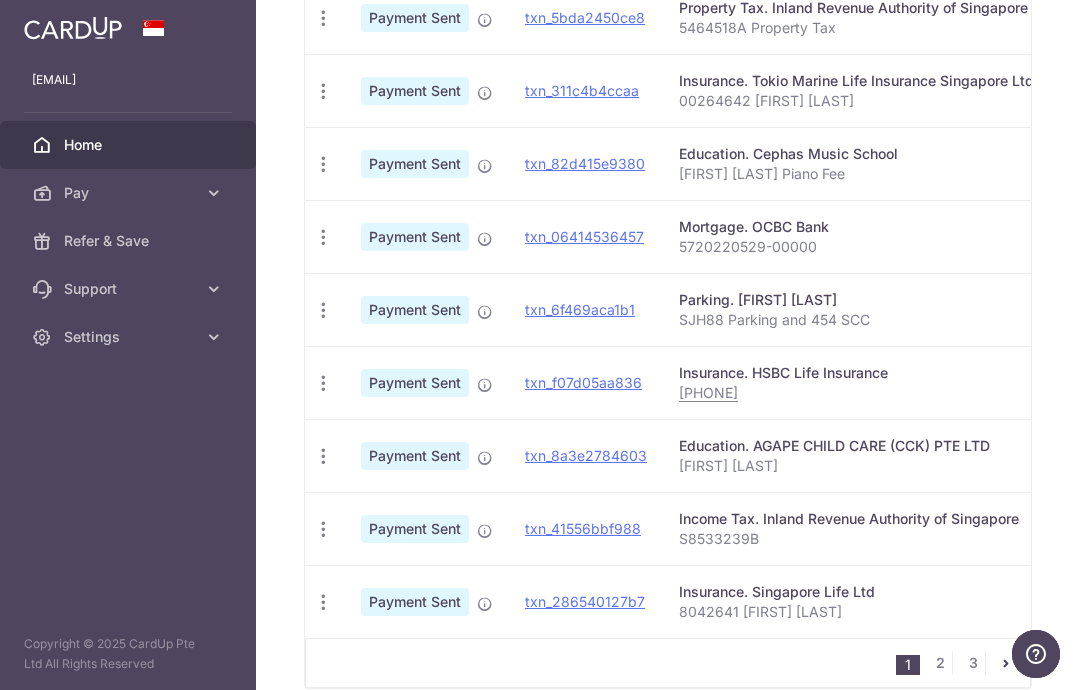 click at bounding box center (323, -55) 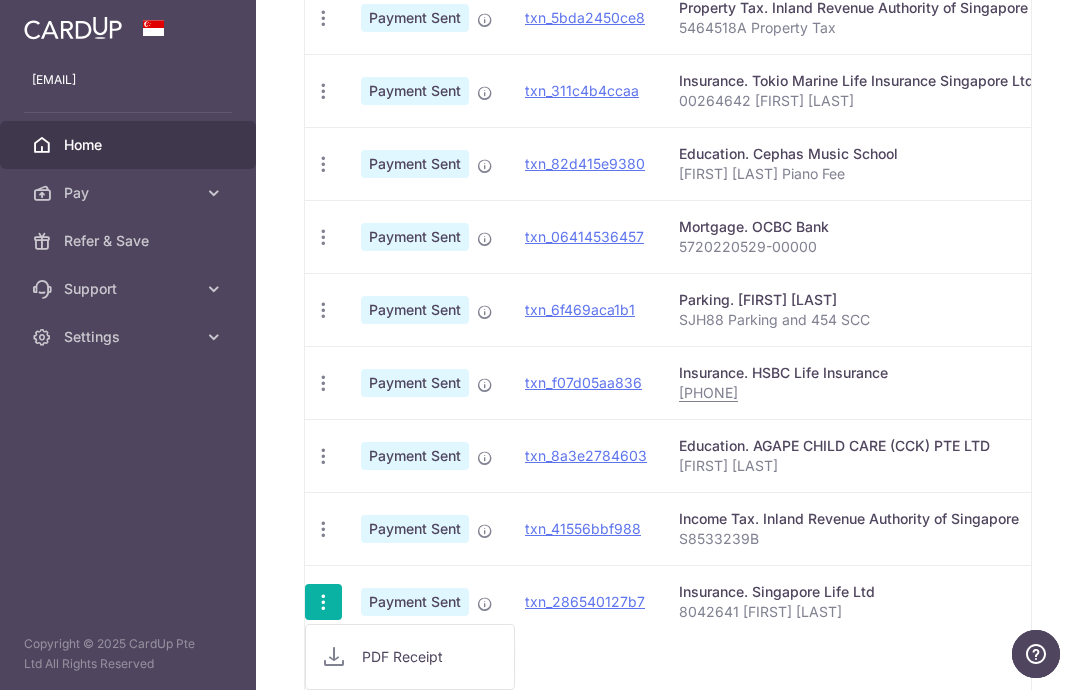 click at bounding box center [540, 345] 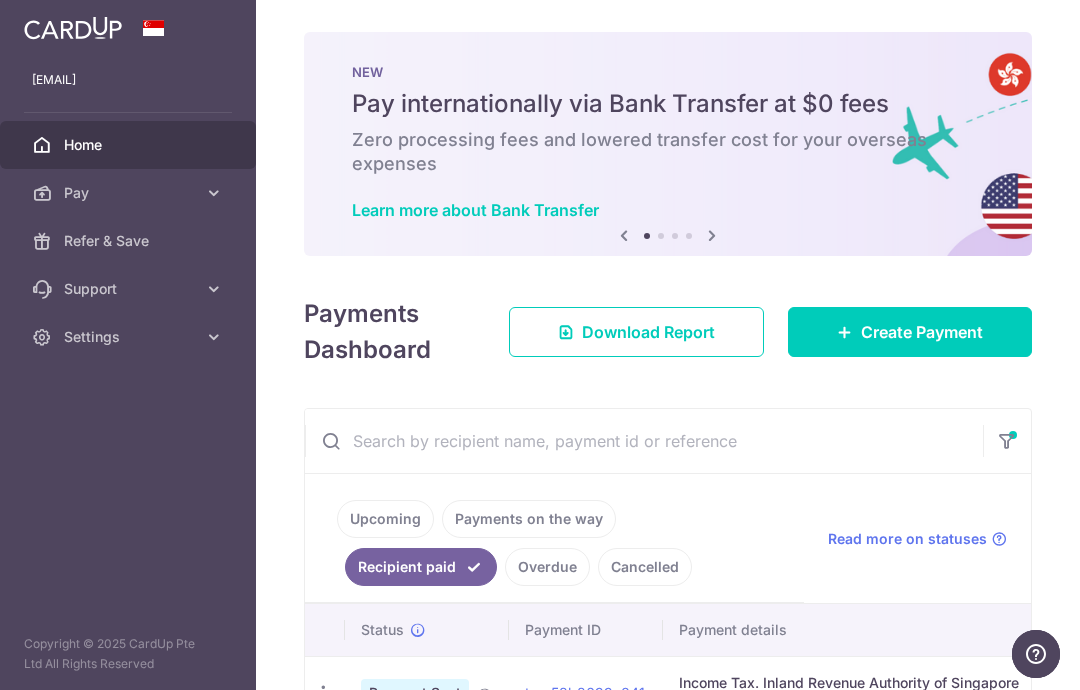 scroll, scrollTop: 0, scrollLeft: 0, axis: both 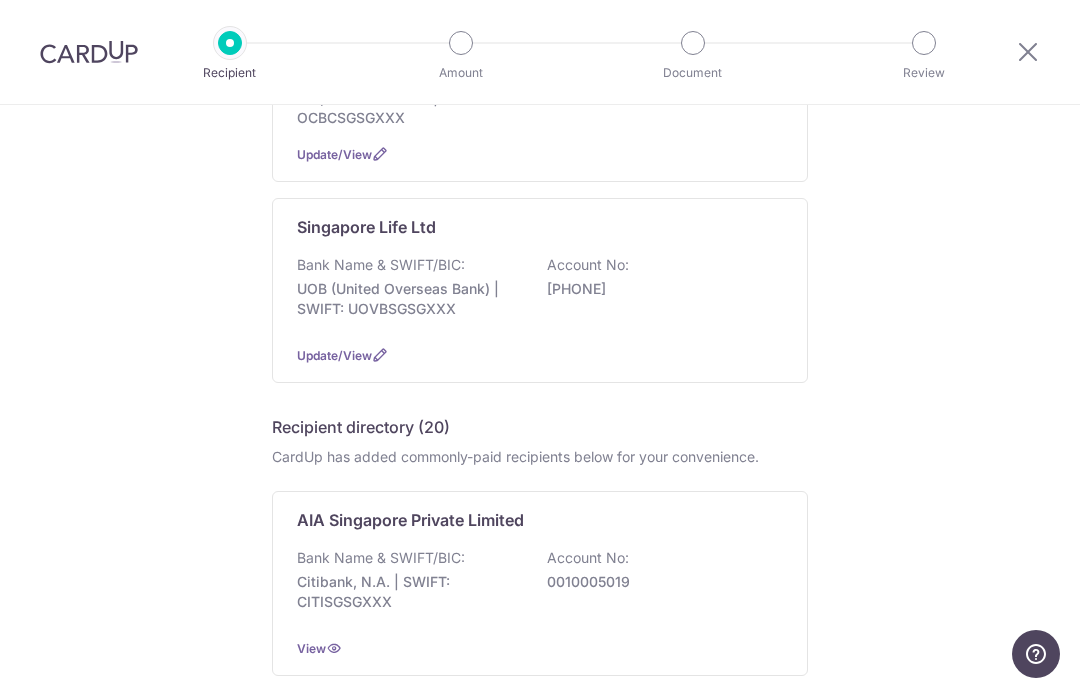 click on "Bank Name & SWIFT/BIC:
UOB (United Overseas Bank) | SWIFT: UOVBSGSGXXX
Account No:
4013217275" at bounding box center [540, 292] 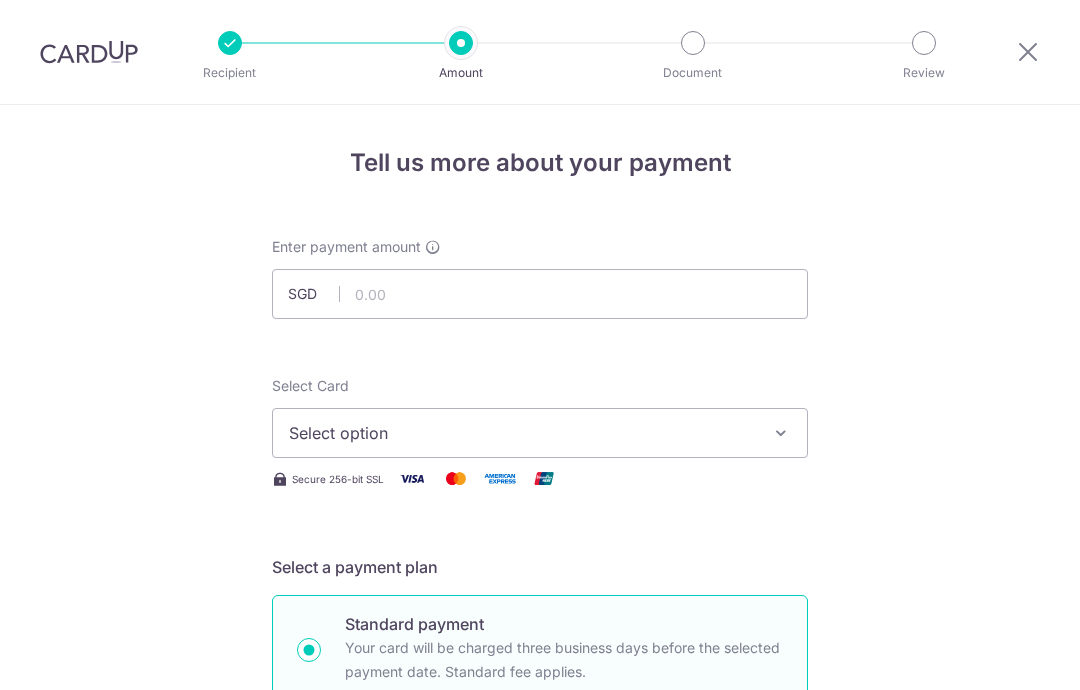 scroll, scrollTop: 0, scrollLeft: 0, axis: both 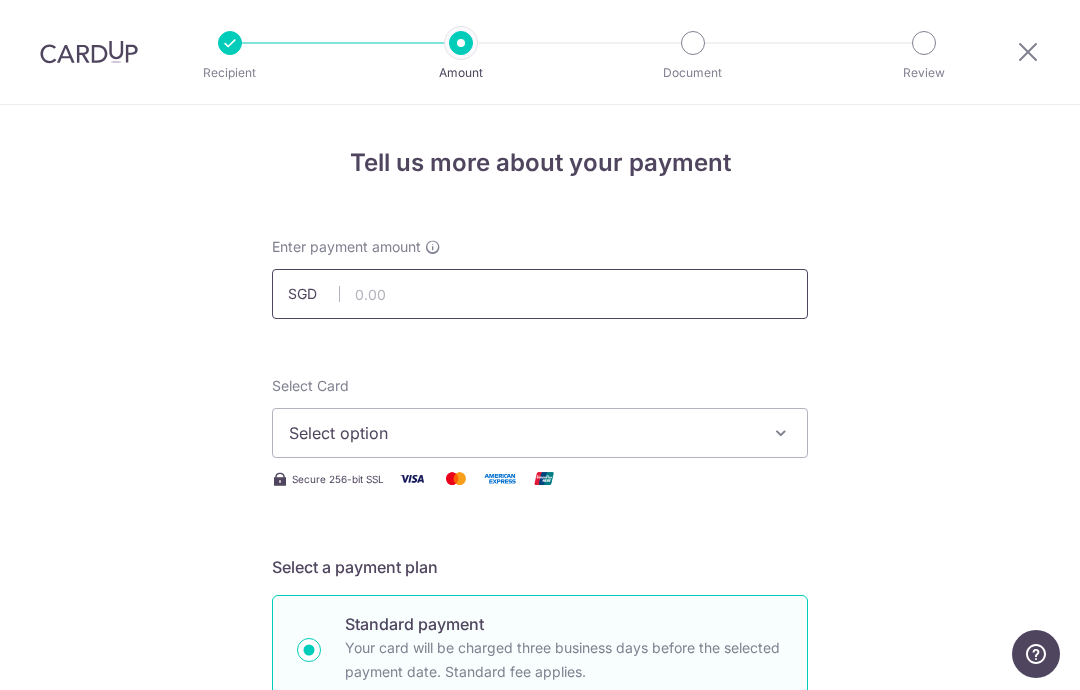 click at bounding box center [540, 294] 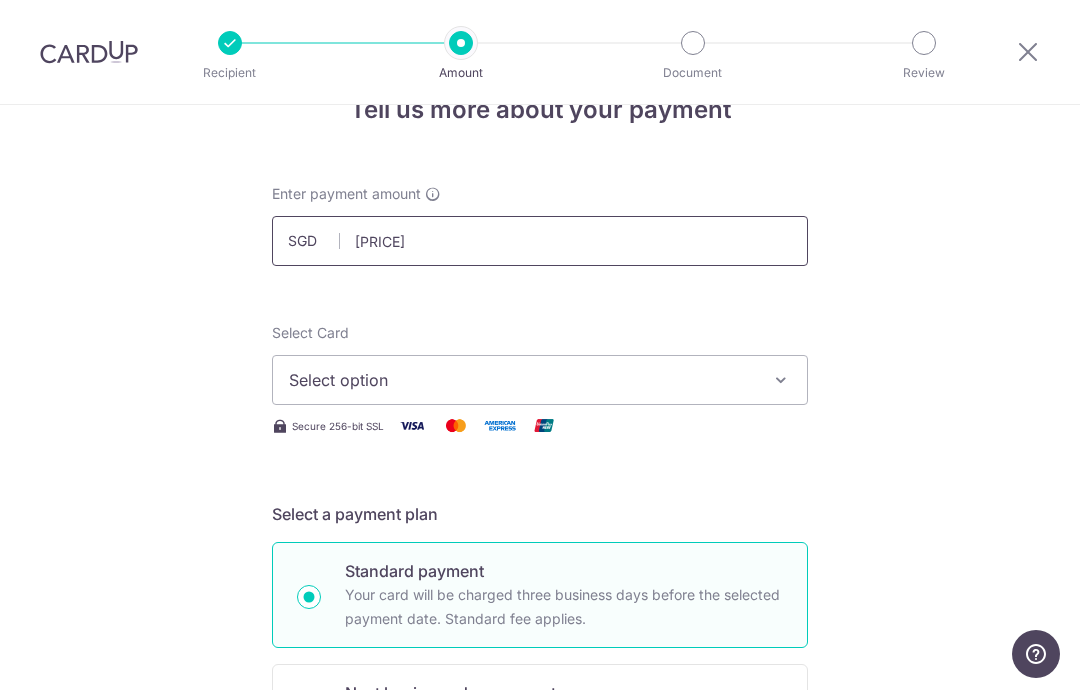 scroll, scrollTop: 52, scrollLeft: 0, axis: vertical 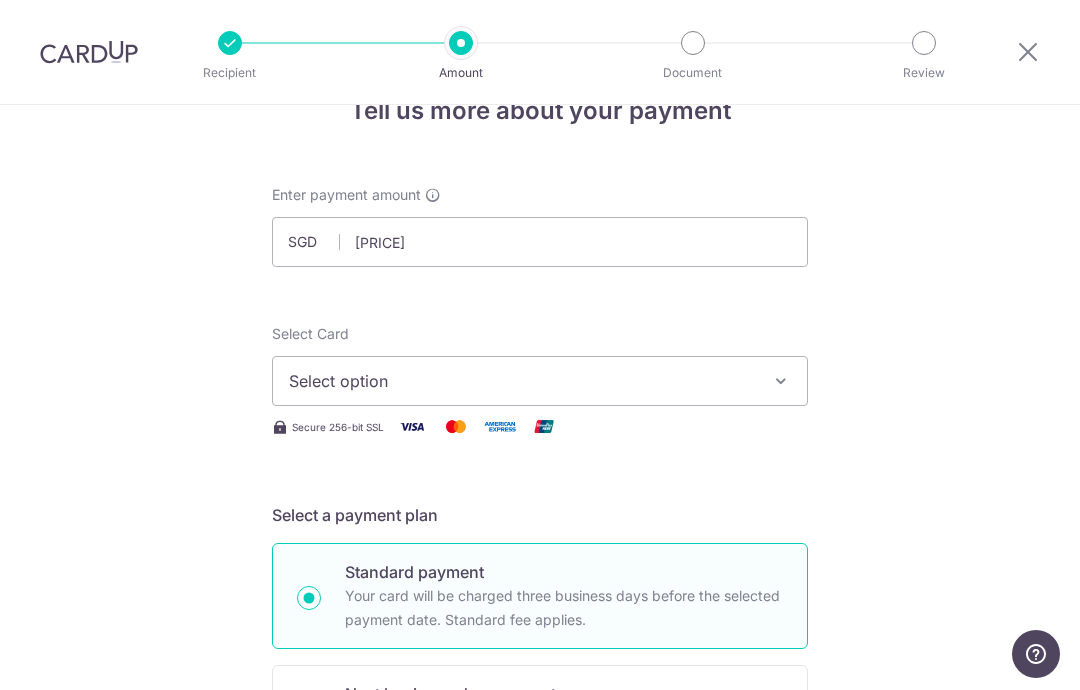 click on "Select option" at bounding box center (522, 381) 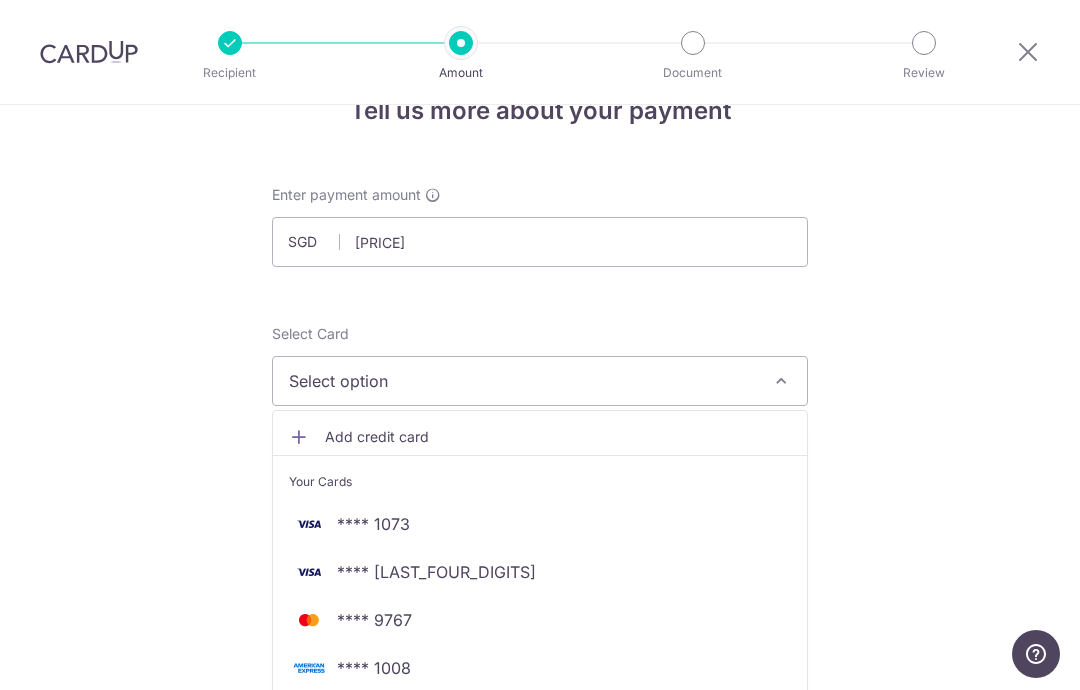 click on "**** 1073" at bounding box center (540, 524) 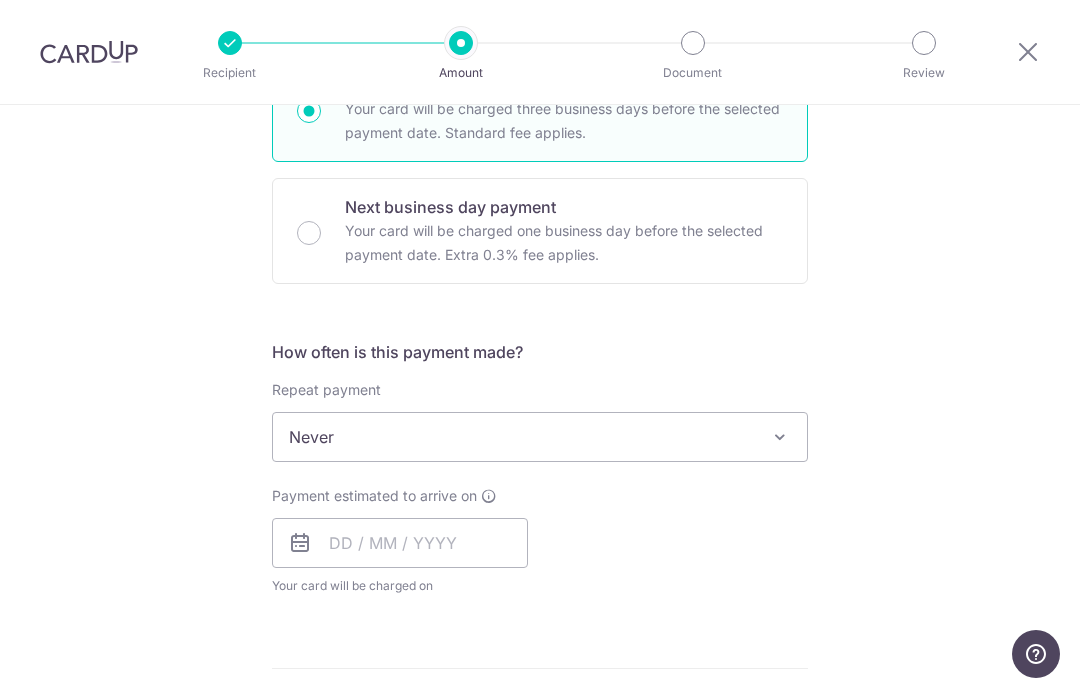 scroll, scrollTop: 540, scrollLeft: 0, axis: vertical 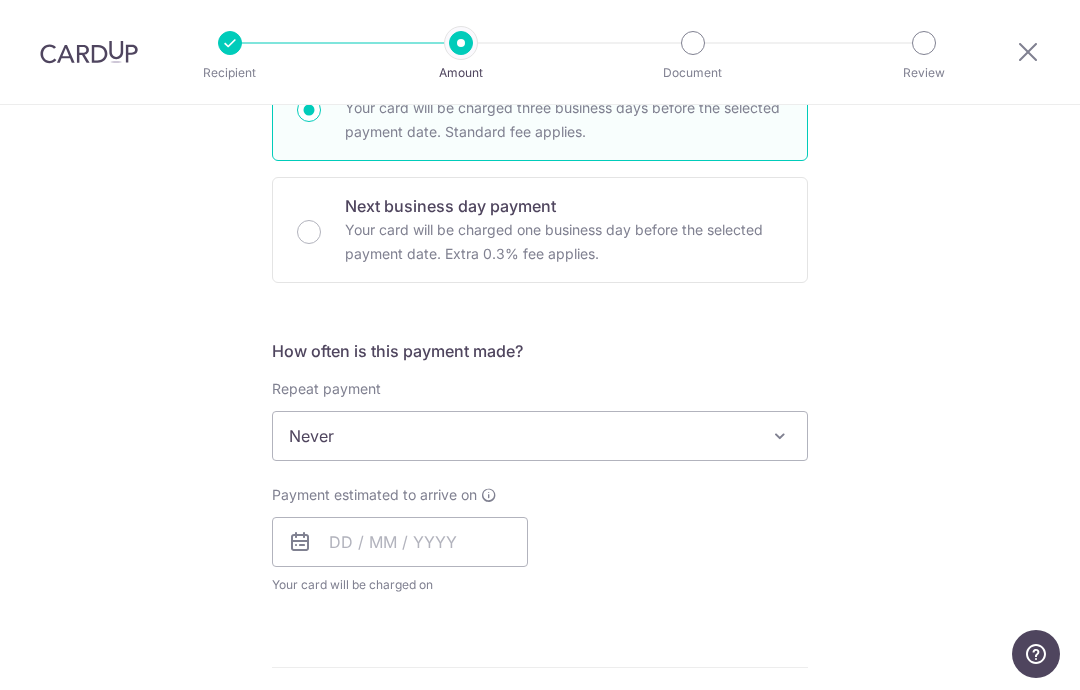 click on "Never" at bounding box center (540, 436) 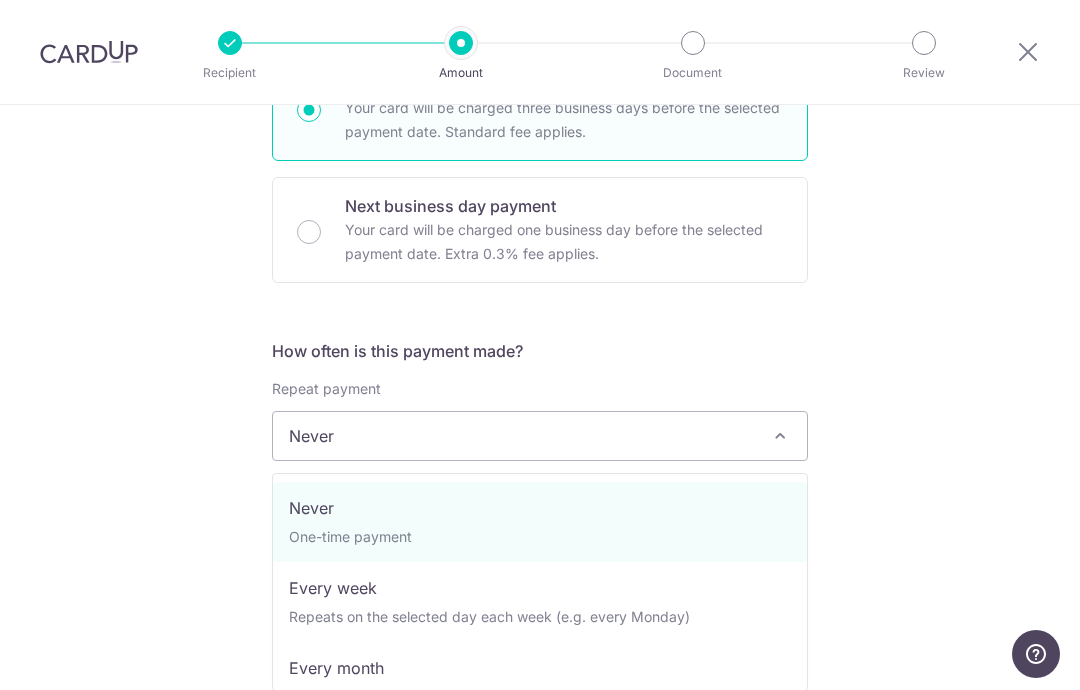 click on "Tell us more about your payment
Enter payment amount
SGD
1,309.50
1309.50
Select Card
**** 1073
Add credit card
Your Cards
**** 1073
**** 9399
**** 9767
**** 1008
Secure 256-bit SSL
Text
New card details" at bounding box center (540, 469) 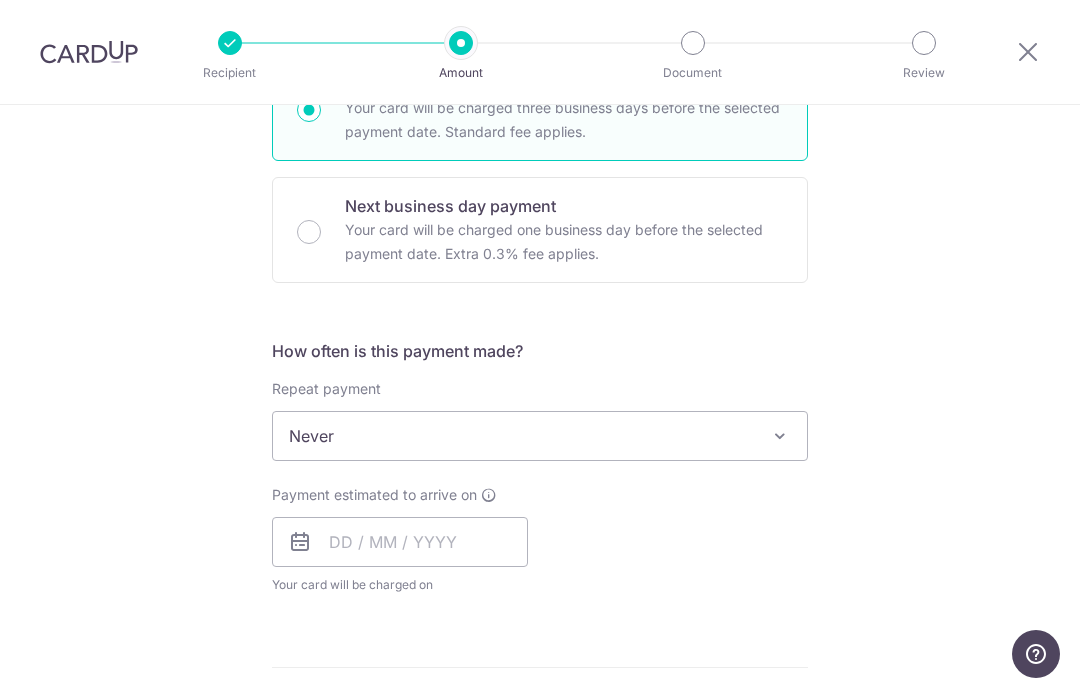 click on "Never" at bounding box center (540, 436) 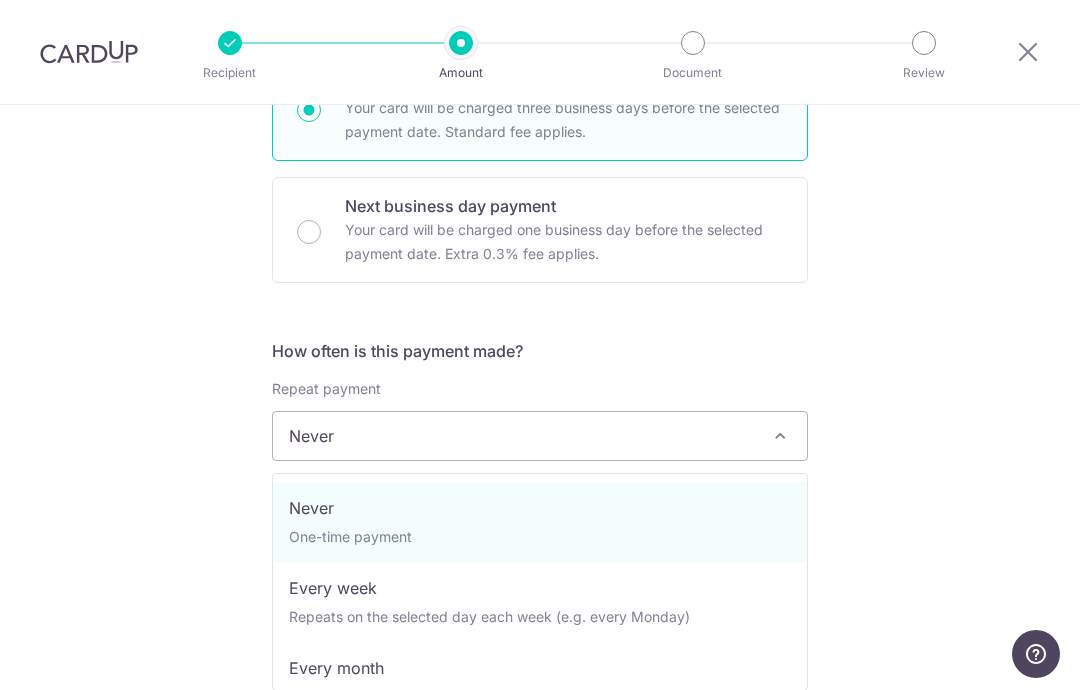 scroll, scrollTop: 540, scrollLeft: 0, axis: vertical 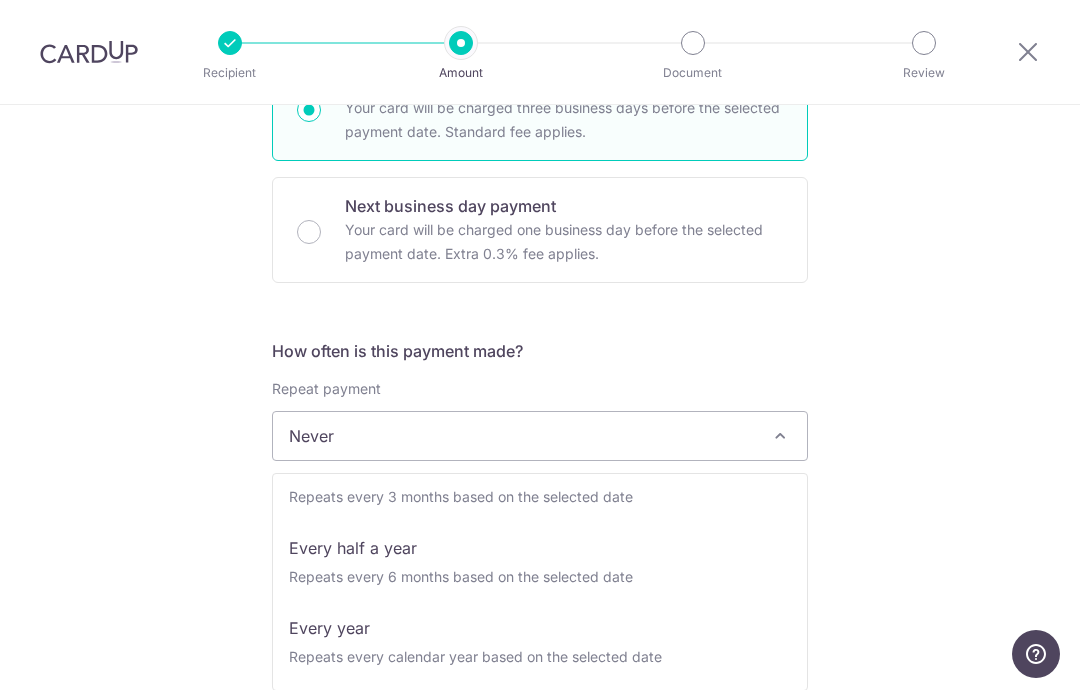 select on "6" 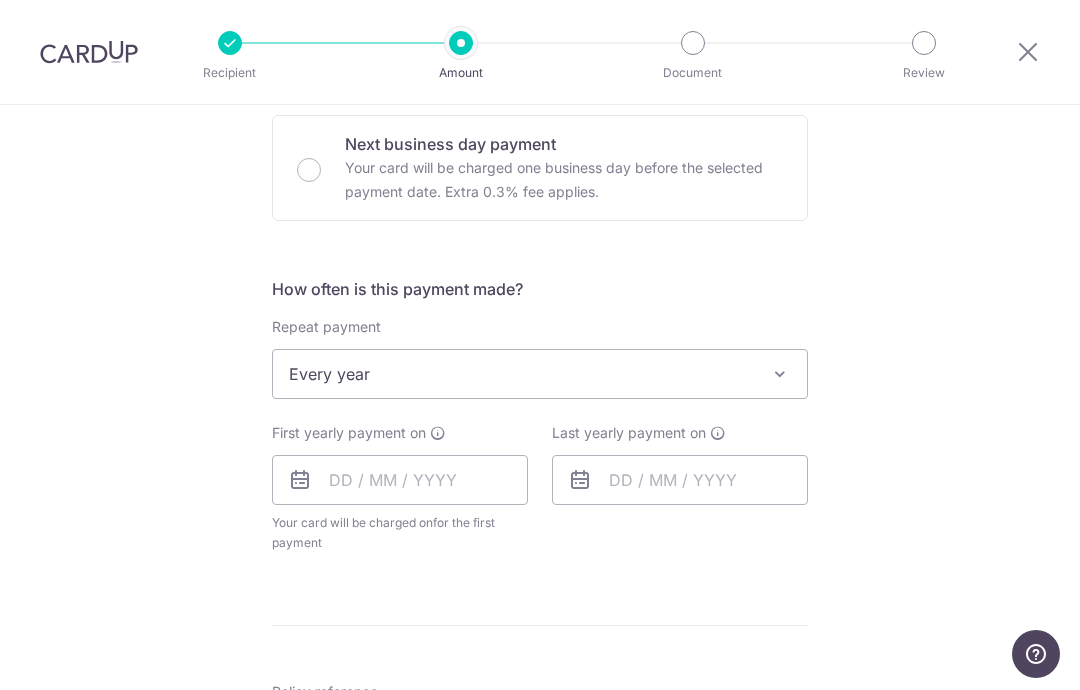 scroll, scrollTop: 613, scrollLeft: 0, axis: vertical 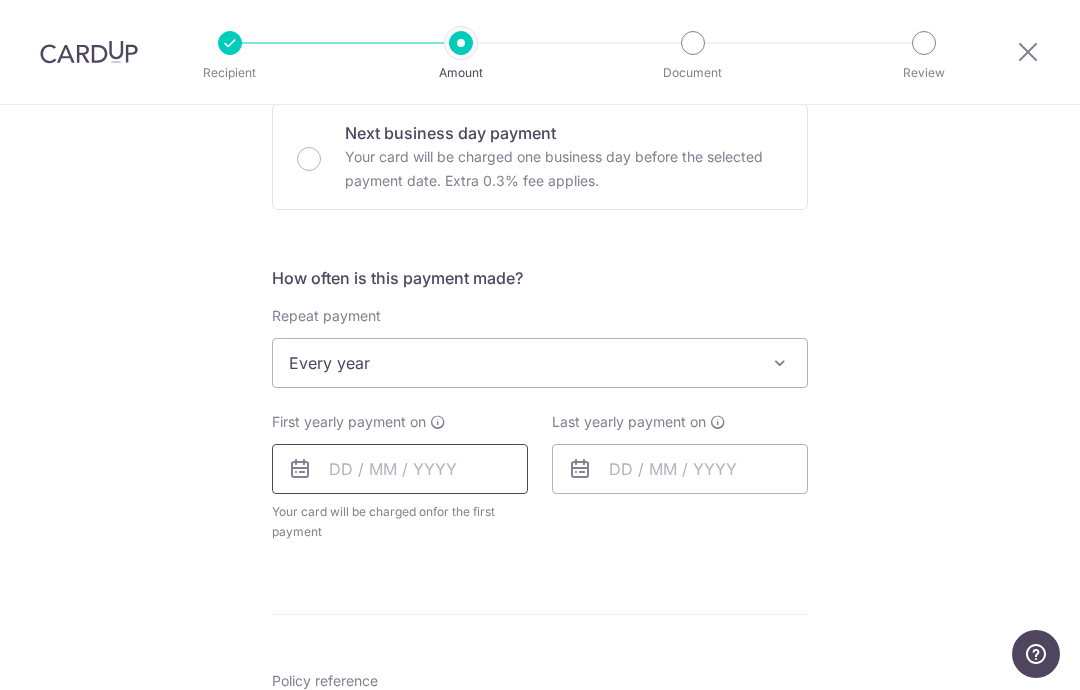 click at bounding box center [400, 469] 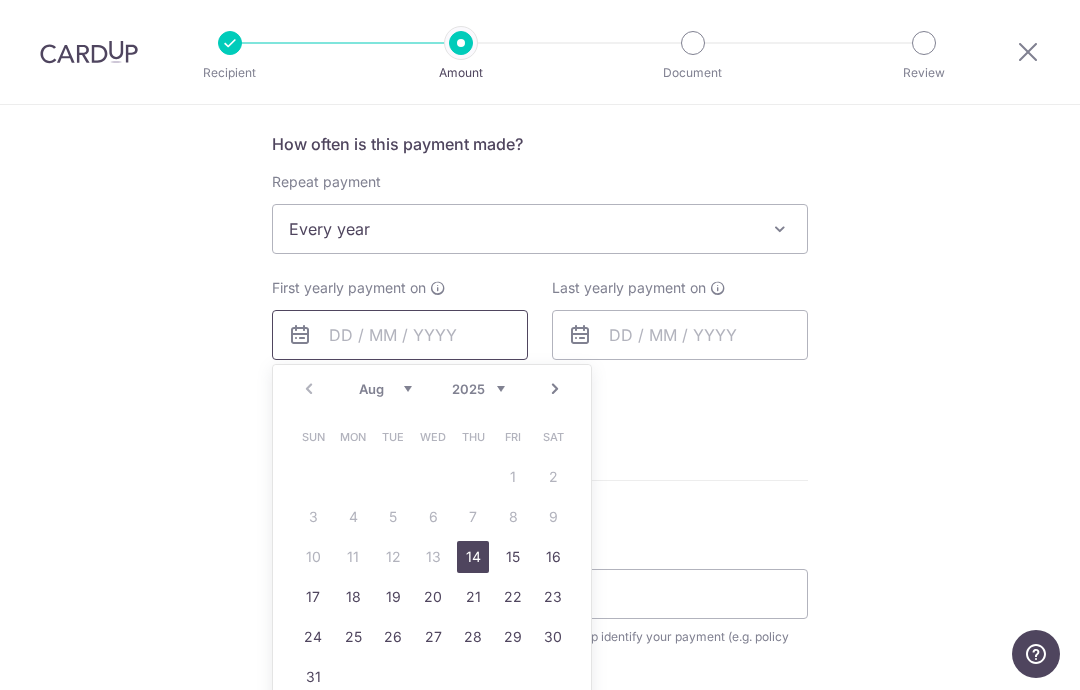 scroll, scrollTop: 748, scrollLeft: 0, axis: vertical 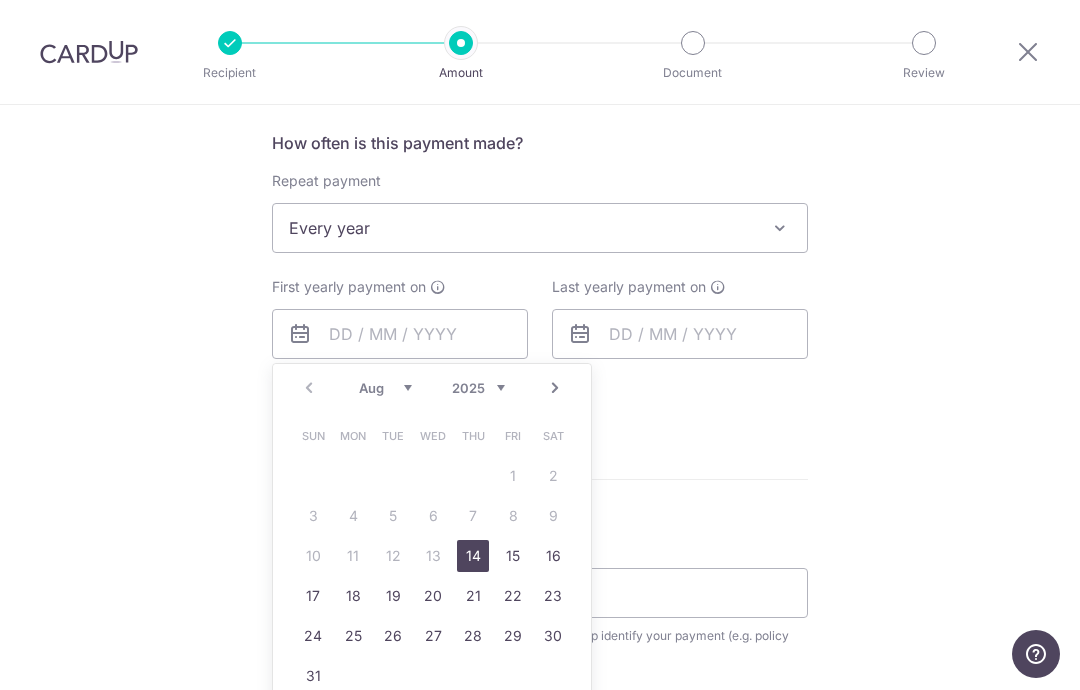 click on "Aug Sep Oct Nov Dec" at bounding box center (385, 388) 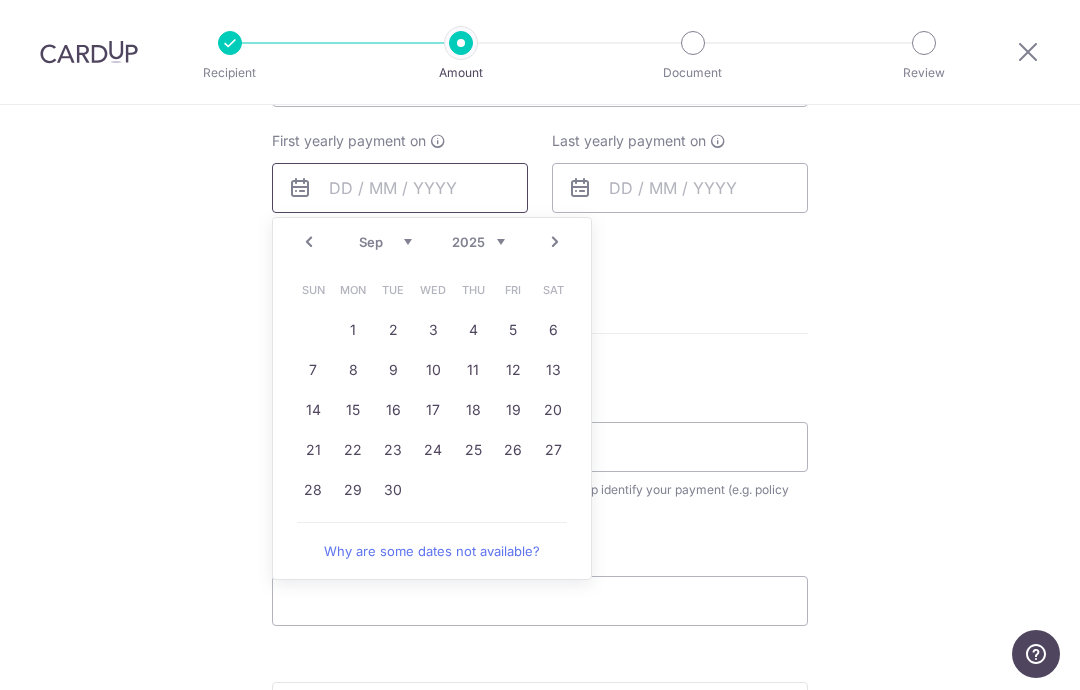 scroll, scrollTop: 896, scrollLeft: 0, axis: vertical 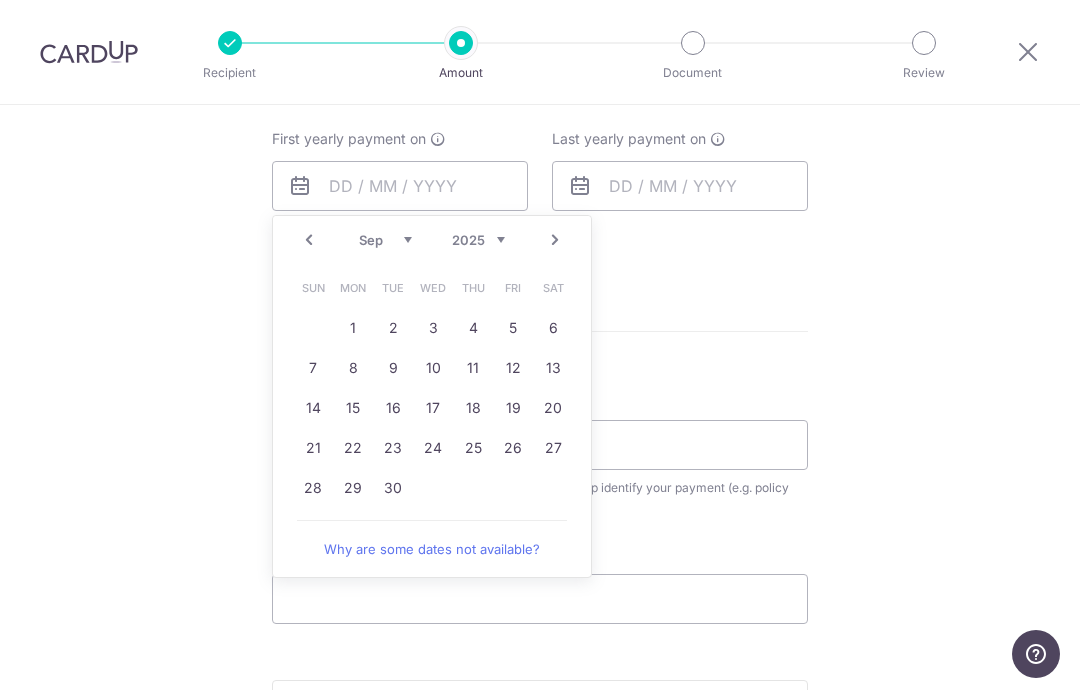 click on "15" at bounding box center (353, 408) 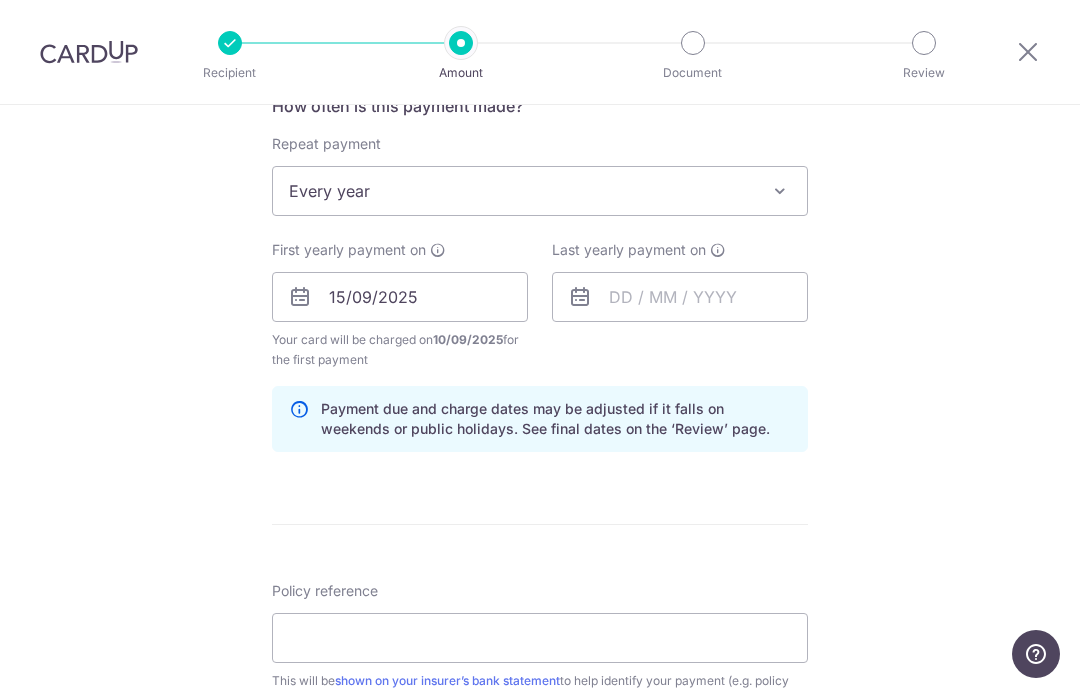 scroll, scrollTop: 764, scrollLeft: 0, axis: vertical 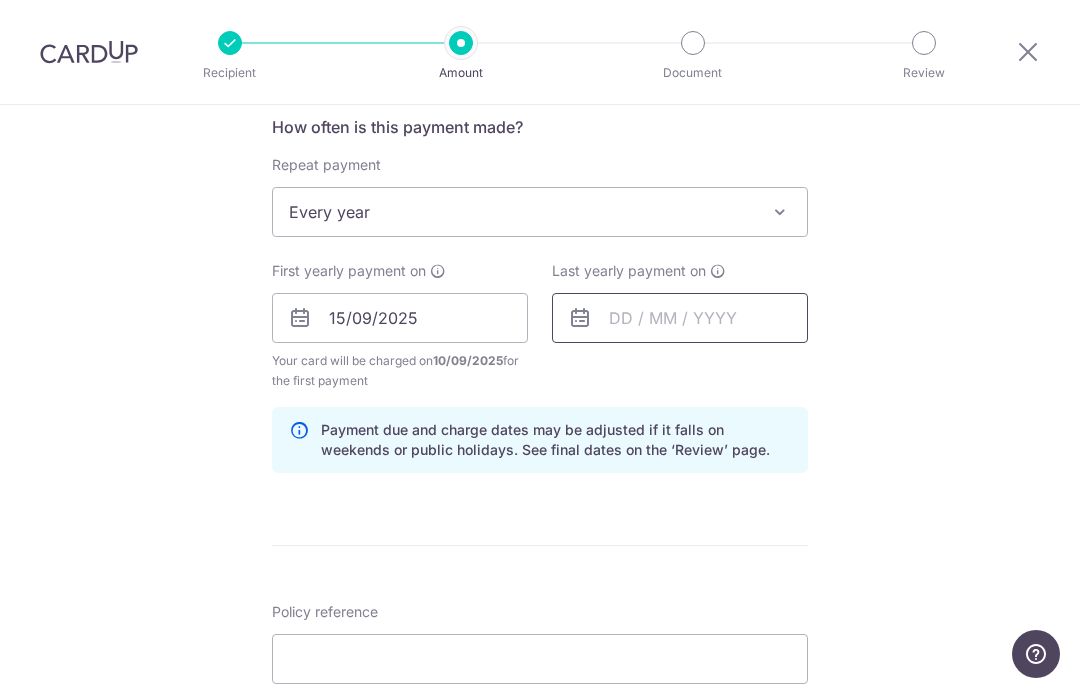click at bounding box center (680, 318) 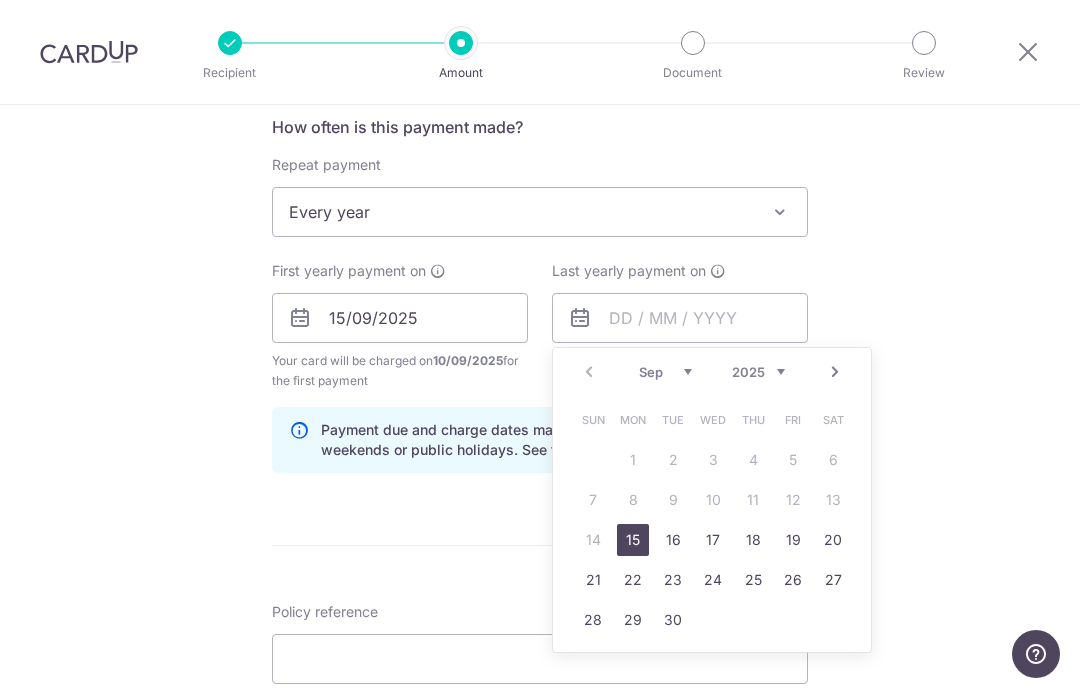 click on "Prev Next Sep Oct Nov Dec 2025 2026 2027 2028 2029 2030 2031 2032 2033 2034 2035" at bounding box center (712, 372) 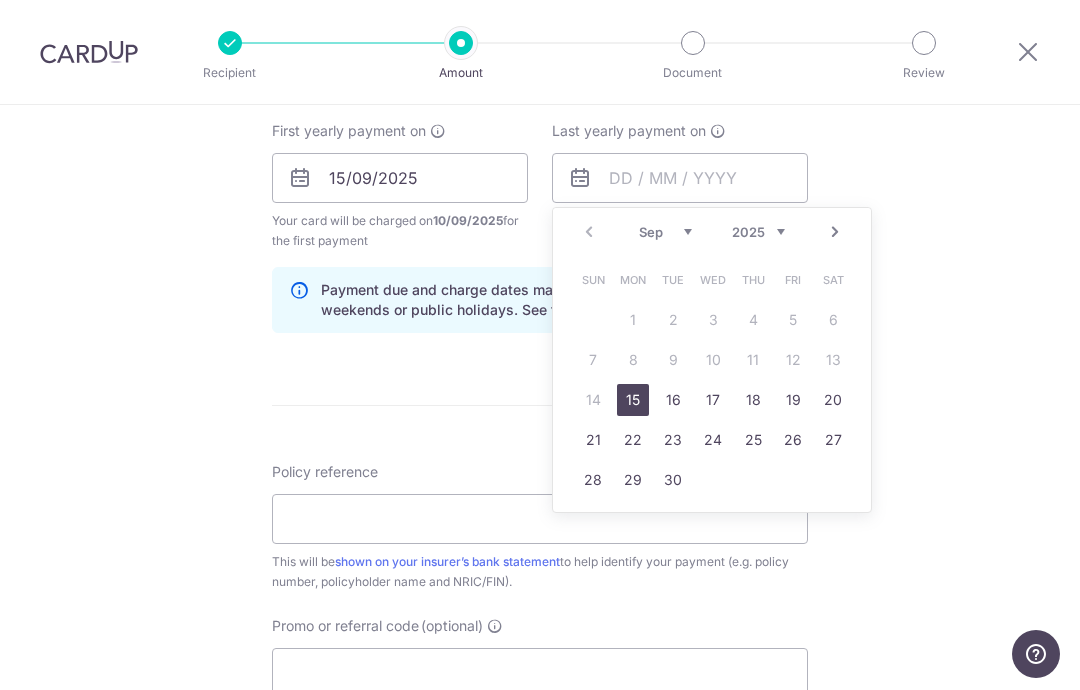 scroll, scrollTop: 913, scrollLeft: 0, axis: vertical 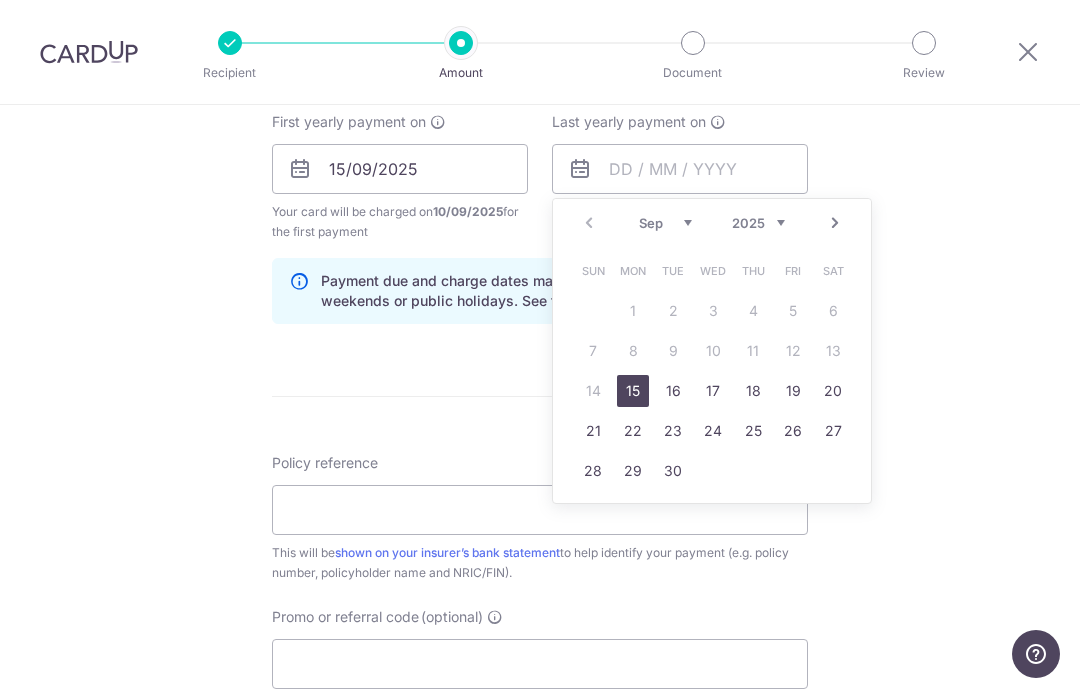 click on "Prev Next Sep Oct Nov Dec 2025 2026 2027 2028 2029 2030 2031 2032 2033 2034 2035" at bounding box center (712, 223) 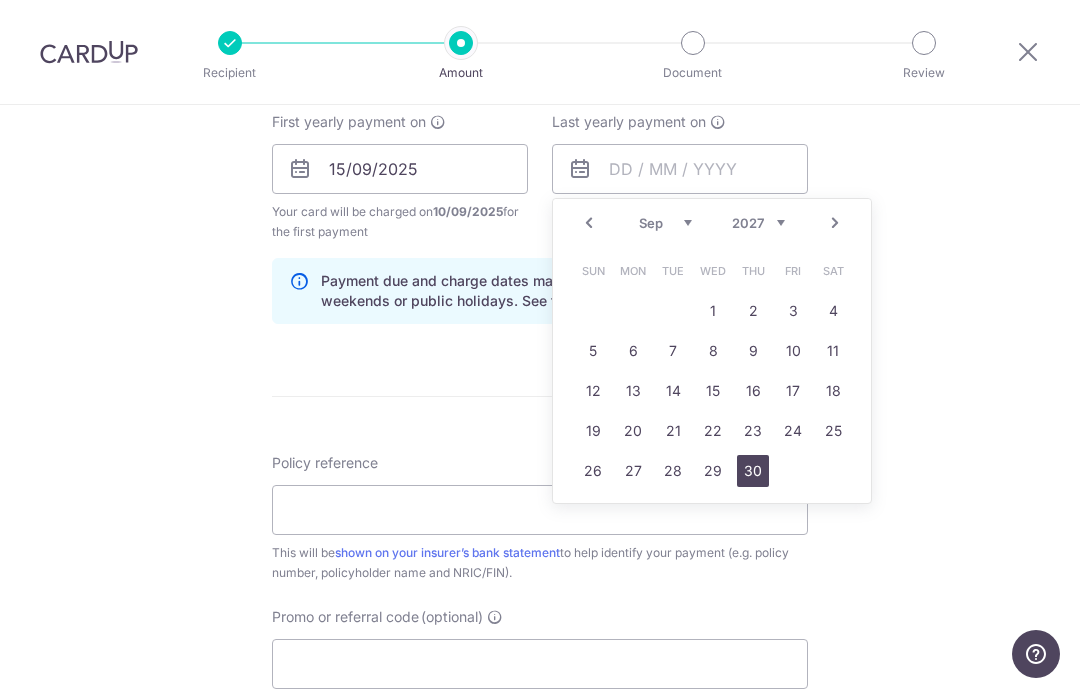 click on "30" at bounding box center (753, 471) 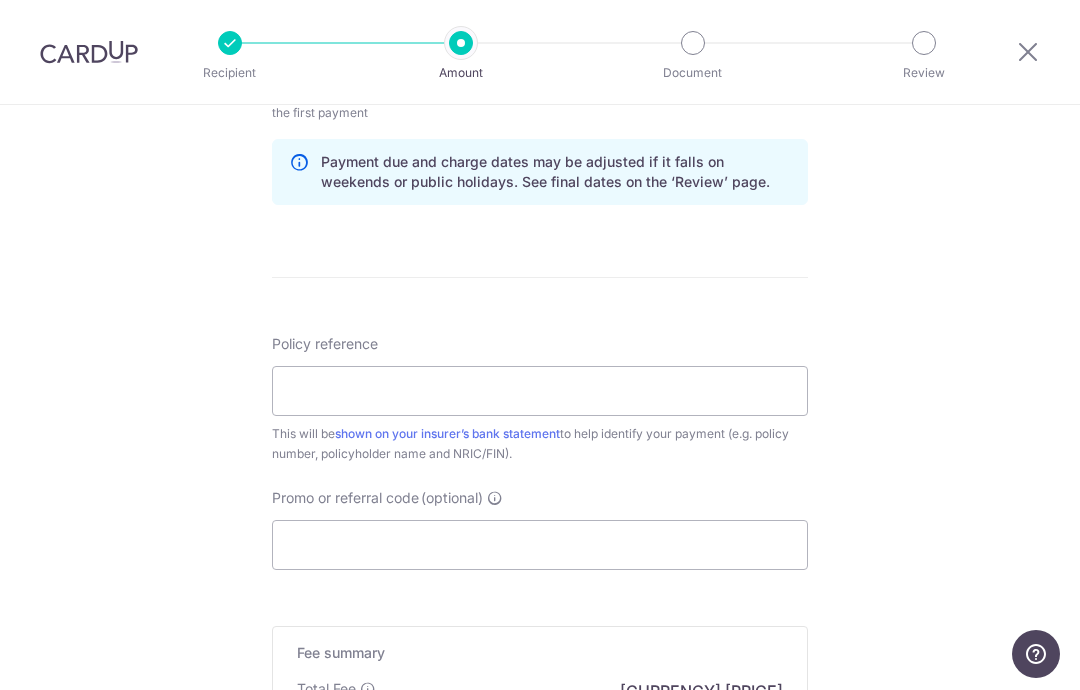 scroll, scrollTop: 1042, scrollLeft: 0, axis: vertical 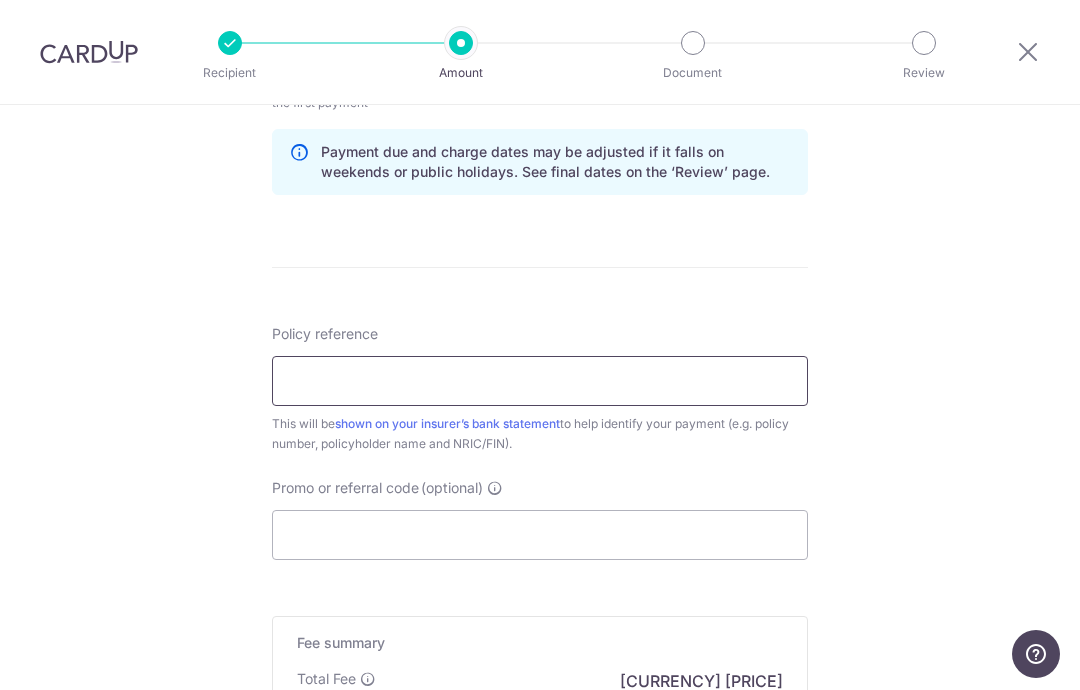click on "Policy reference" at bounding box center [540, 381] 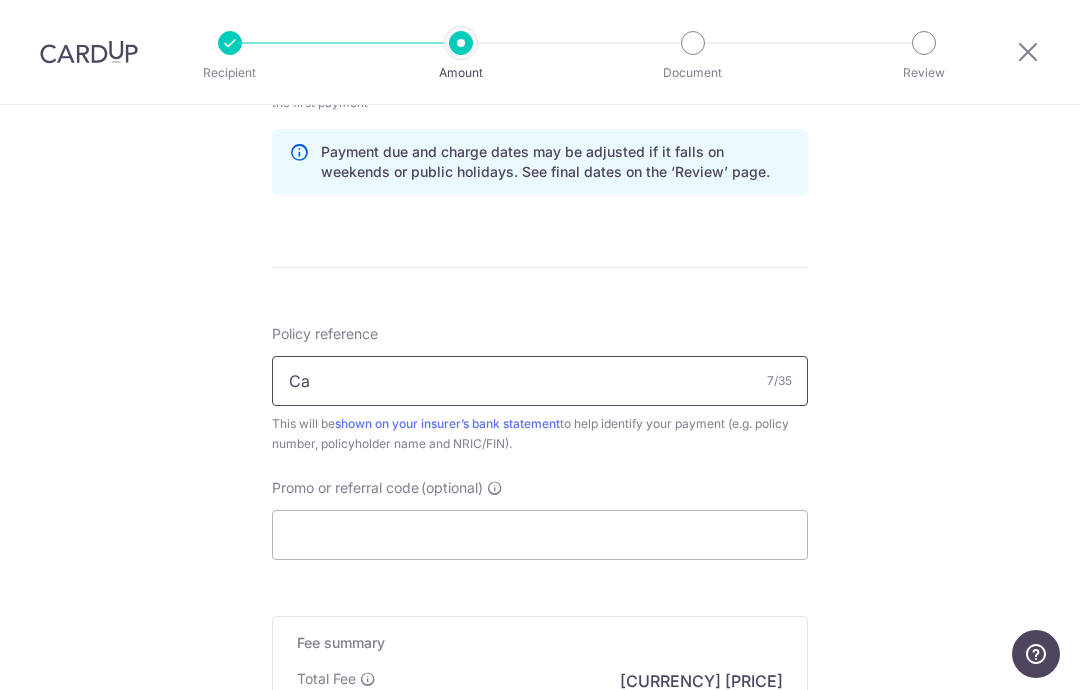 type on "C" 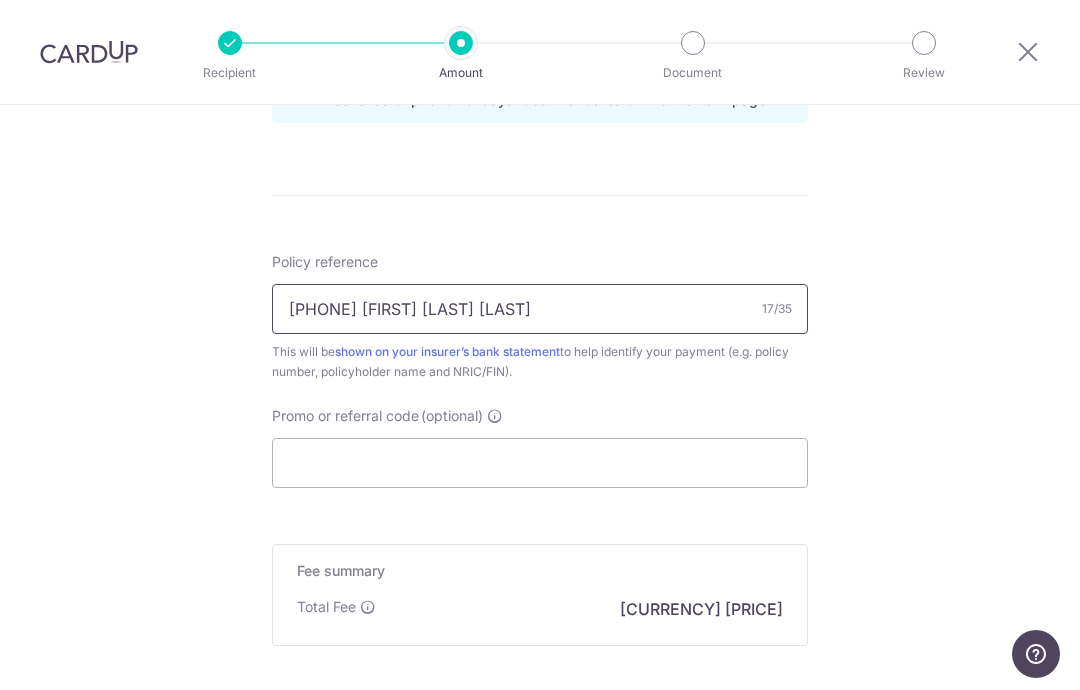 scroll, scrollTop: 1125, scrollLeft: 0, axis: vertical 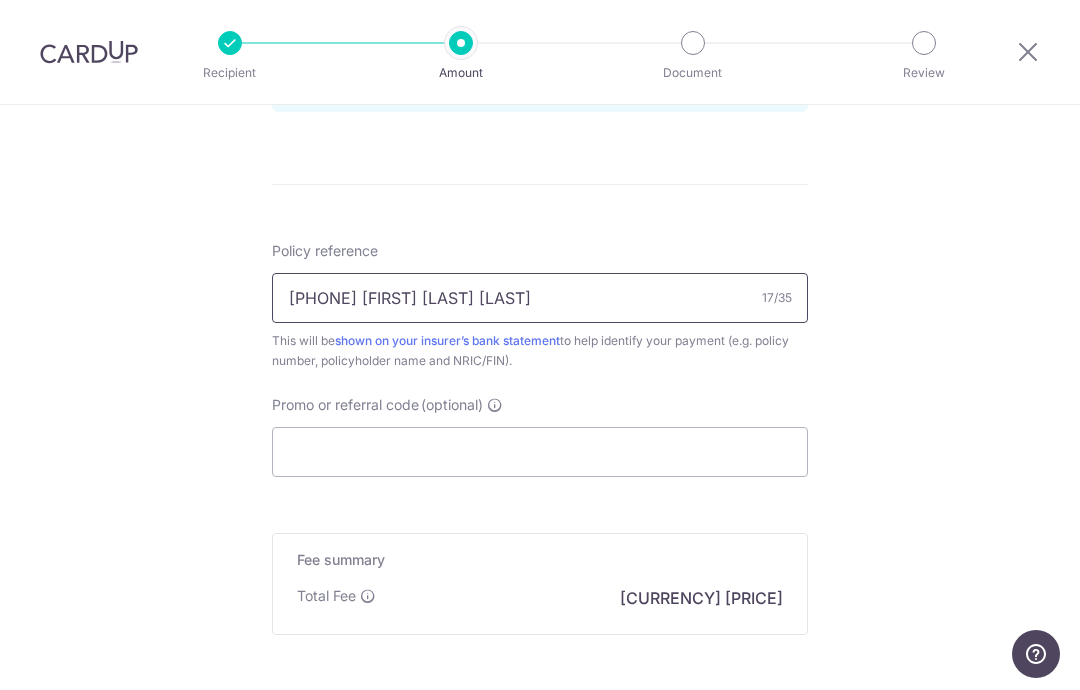 type on "[PHONE] [FIRST] [LAST]" 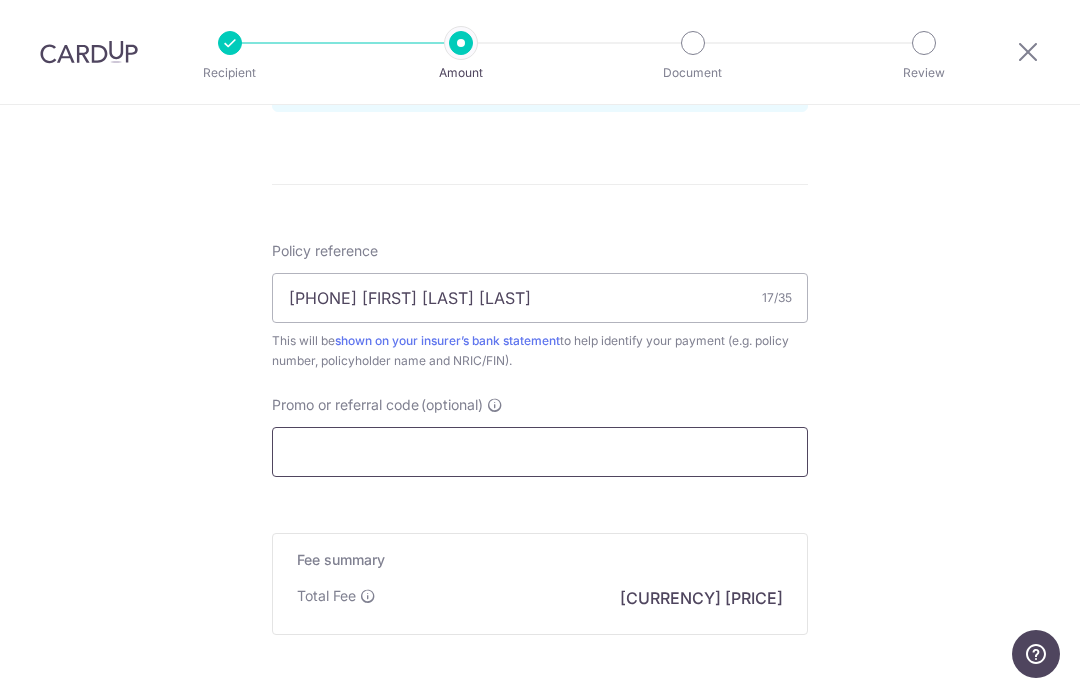 click on "Promo or referral code
(optional)" at bounding box center [540, 452] 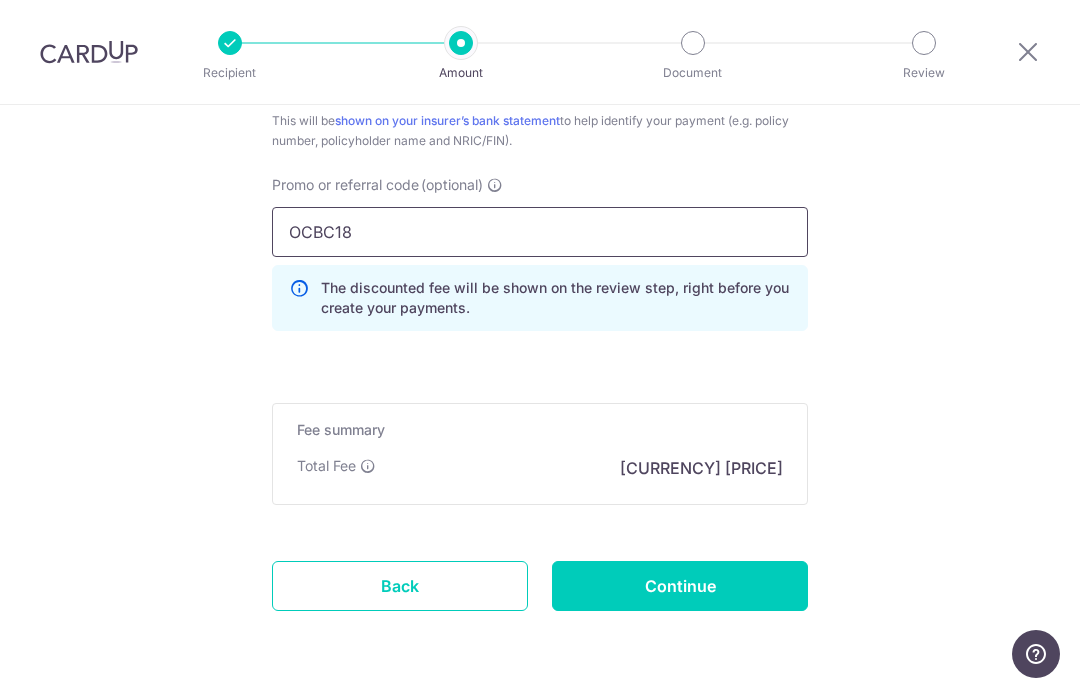 scroll, scrollTop: 1344, scrollLeft: 0, axis: vertical 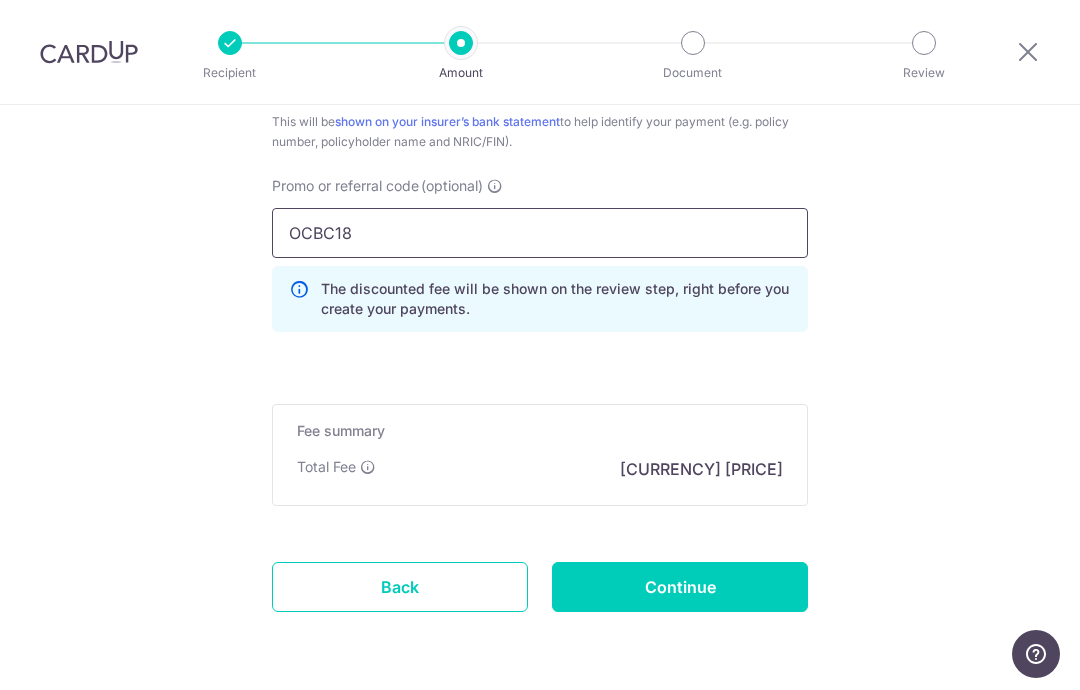 type on "OCBC18" 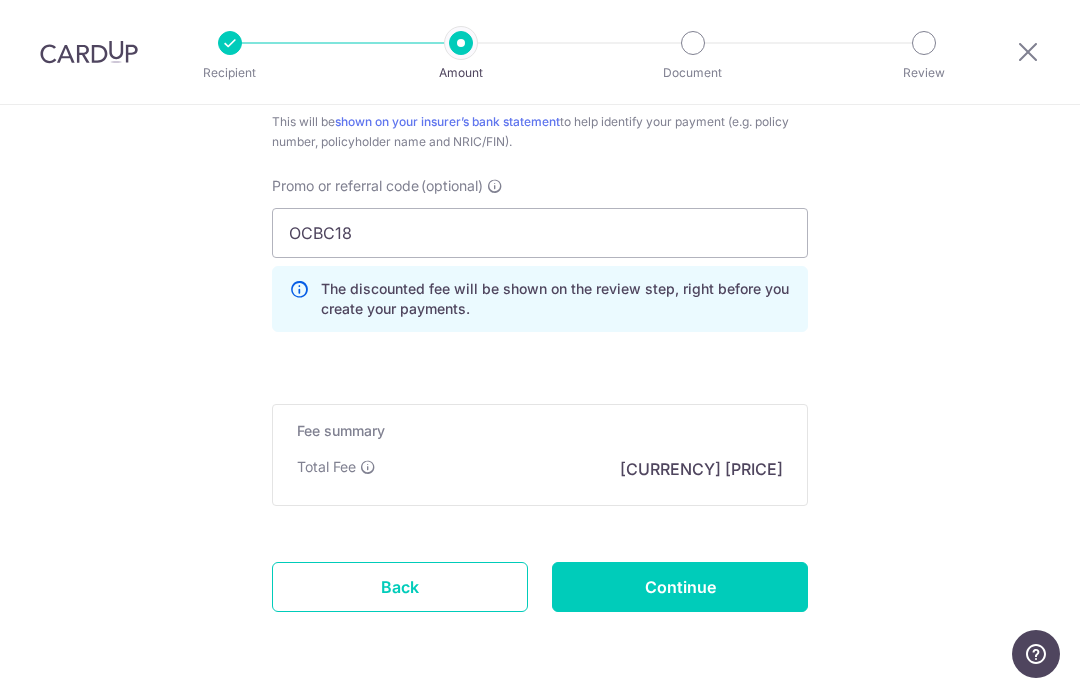 click on "Tell us more about your payment
Enter payment amount
SGD
1,309.50
1309.50
Select Card
**** 1073
Add credit card
Your Cards
**** 1073
**** 9399
**** 9767
**** 1008
Secure 256-bit SSL
Text
New card details" at bounding box center [540, -239] 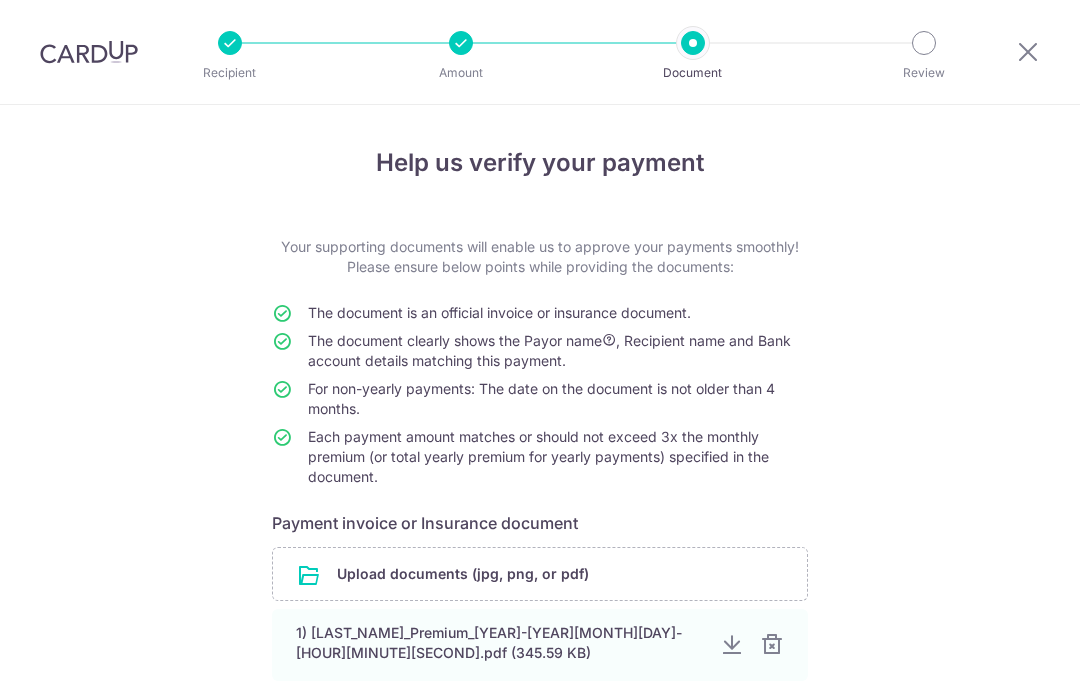 scroll, scrollTop: 0, scrollLeft: 0, axis: both 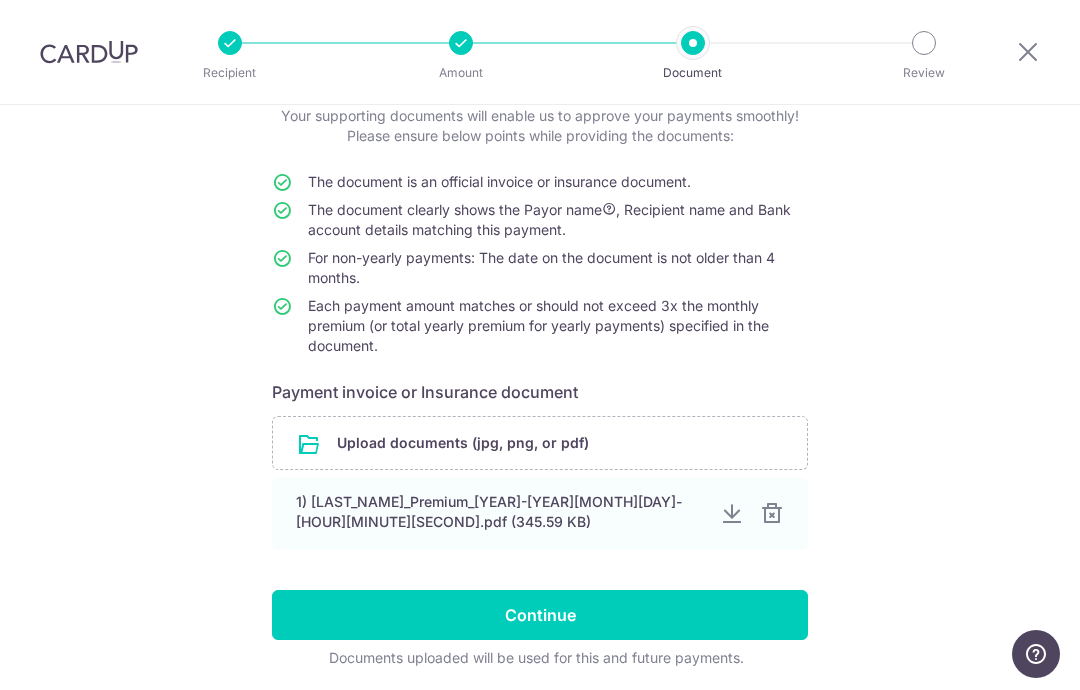 click at bounding box center [772, 514] 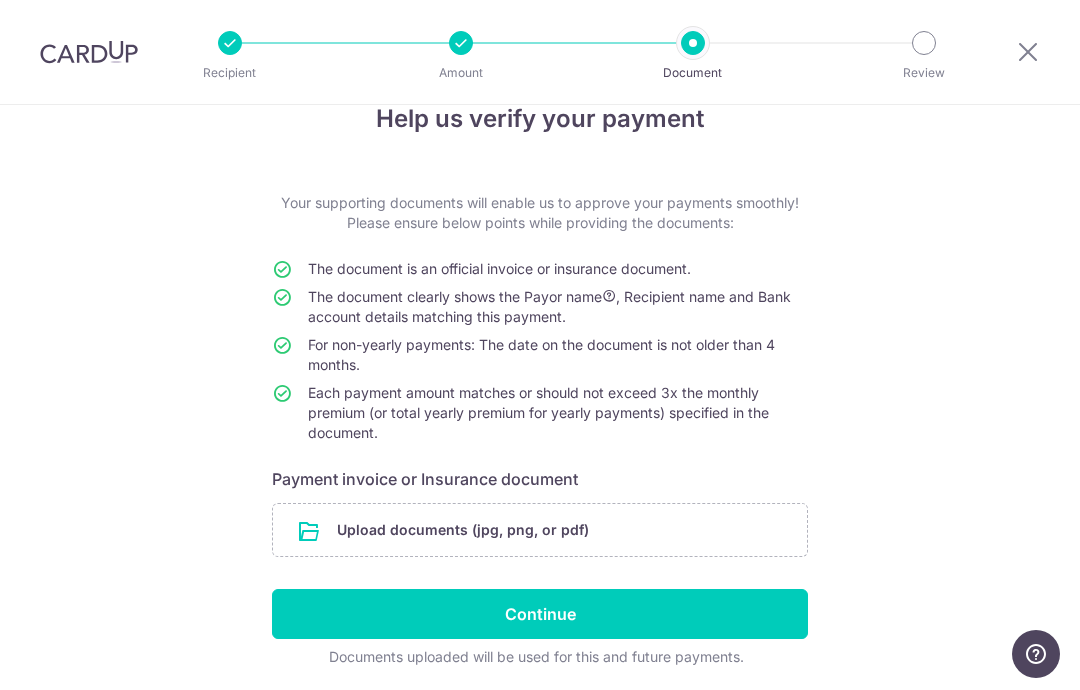 scroll, scrollTop: 43, scrollLeft: 0, axis: vertical 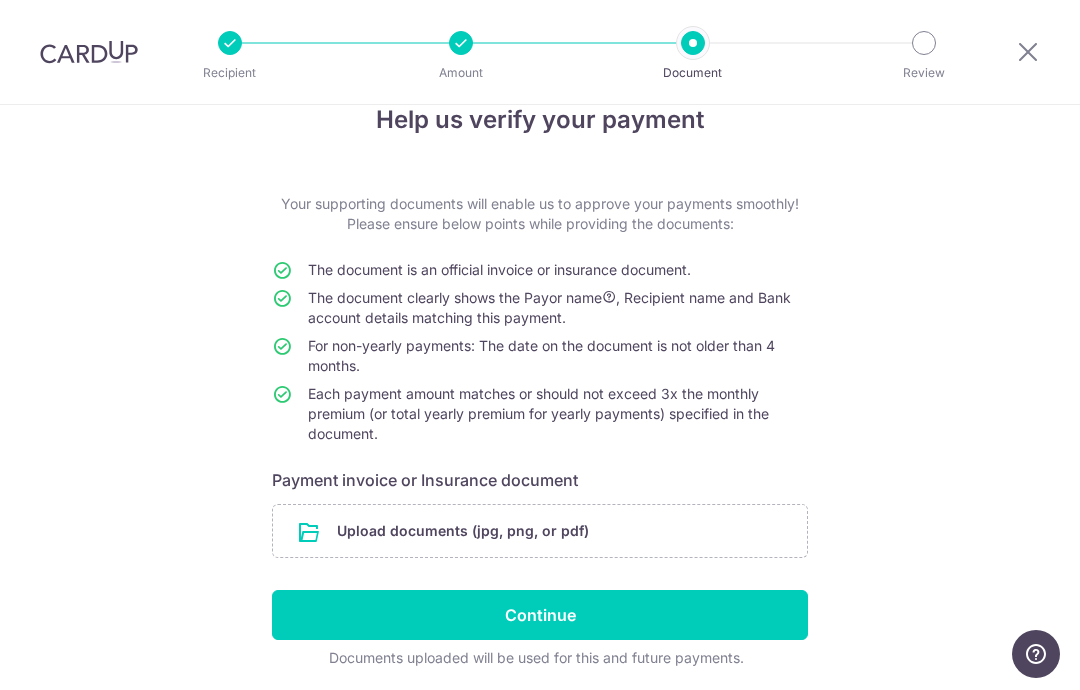 click at bounding box center [540, 531] 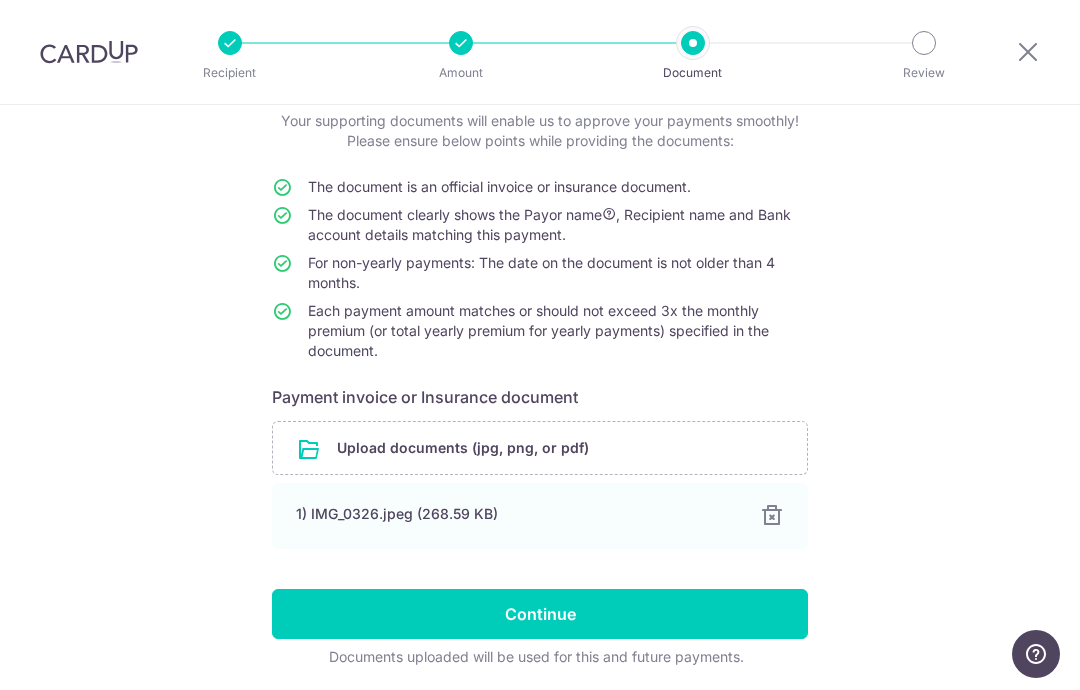 scroll, scrollTop: 125, scrollLeft: 0, axis: vertical 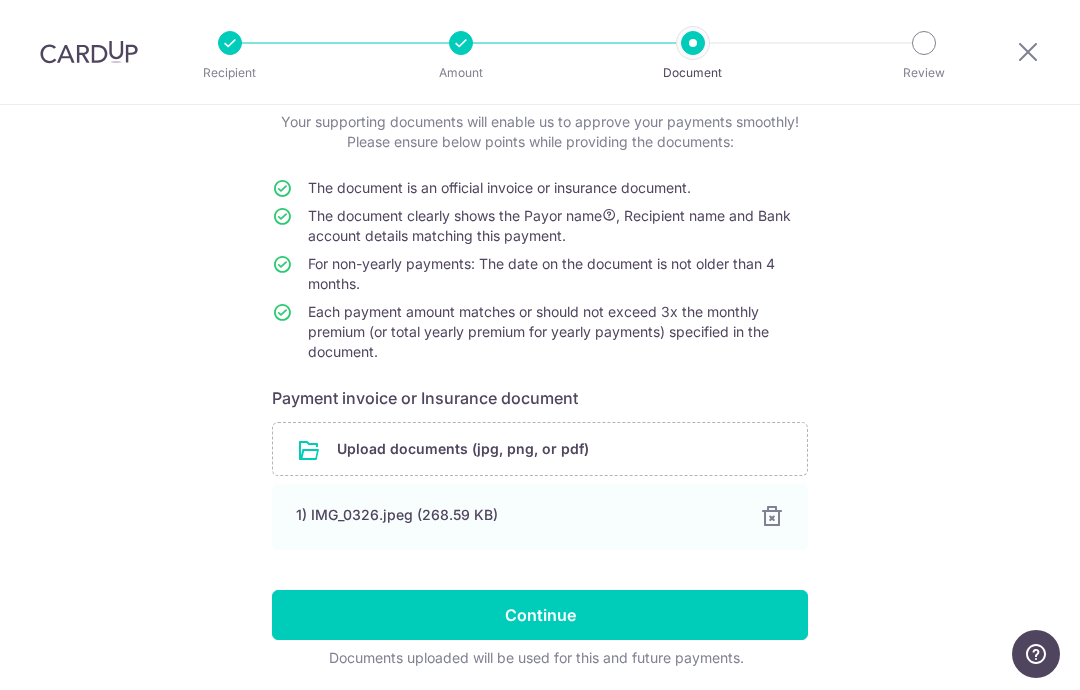 click on "Continue" at bounding box center (540, 615) 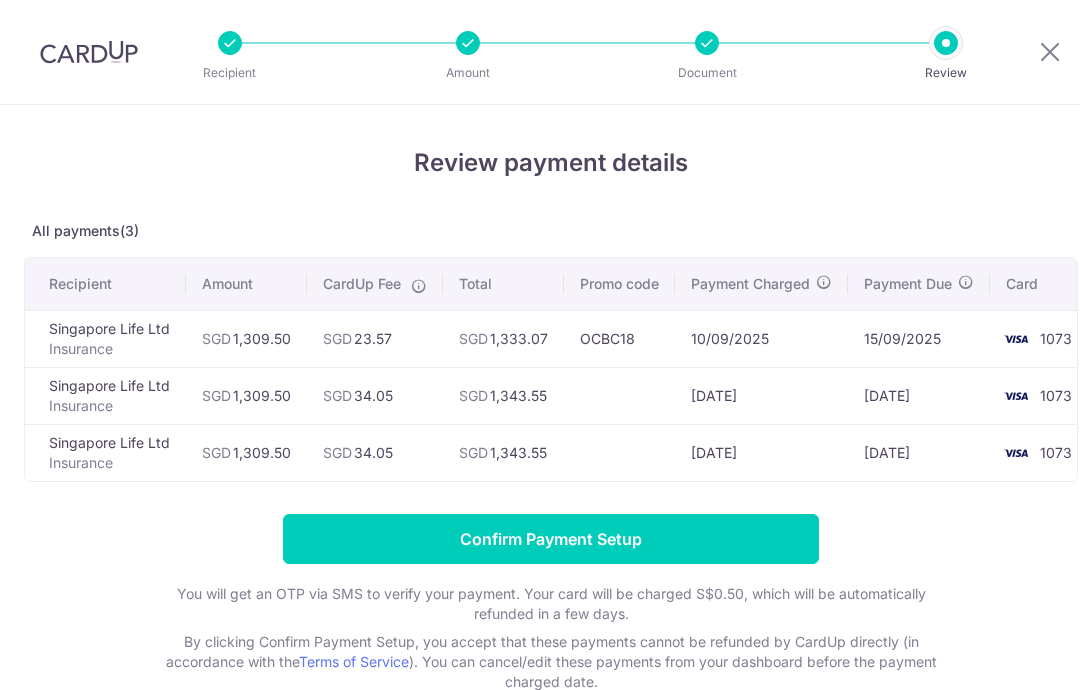 scroll, scrollTop: 0, scrollLeft: 0, axis: both 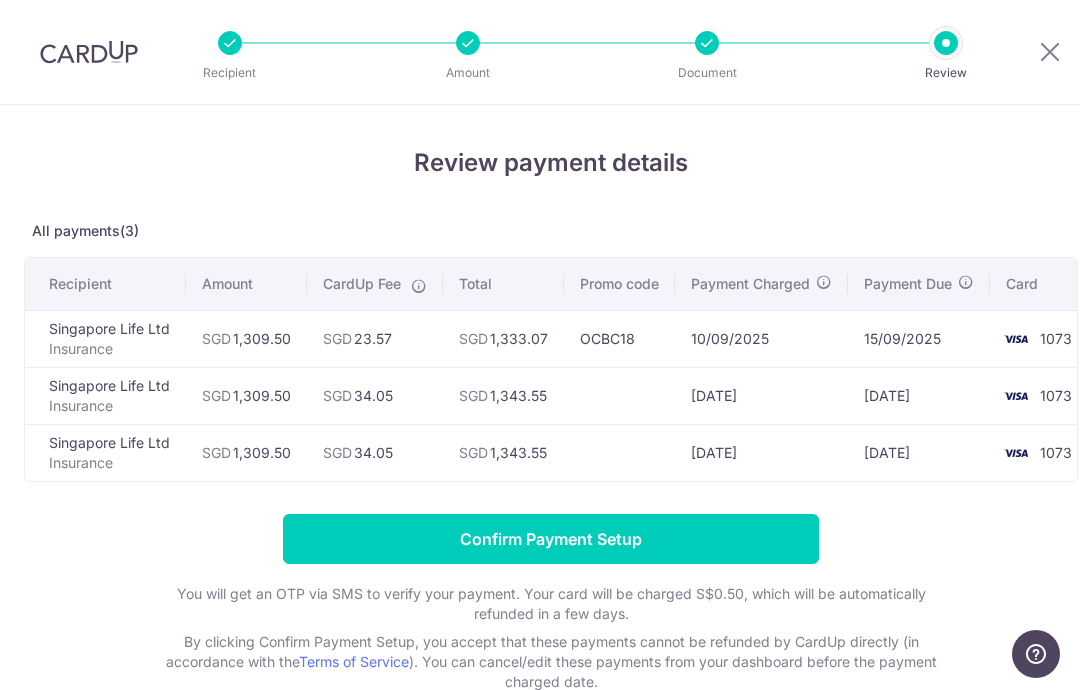 click on "Confirm Payment Setup" at bounding box center (551, 539) 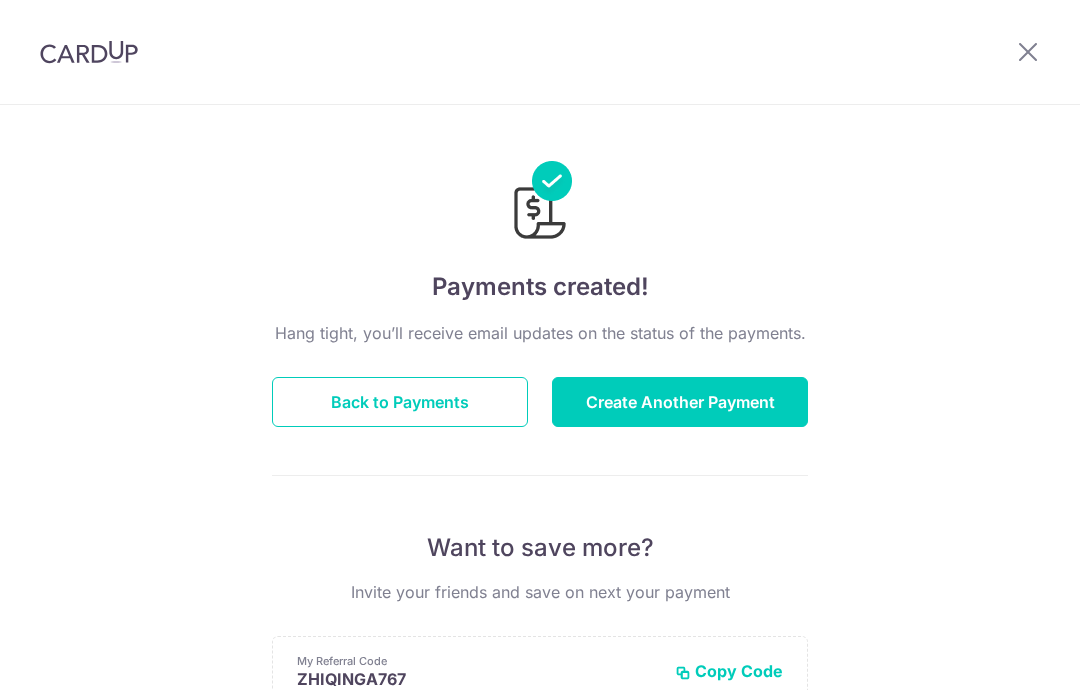 scroll, scrollTop: 0, scrollLeft: 0, axis: both 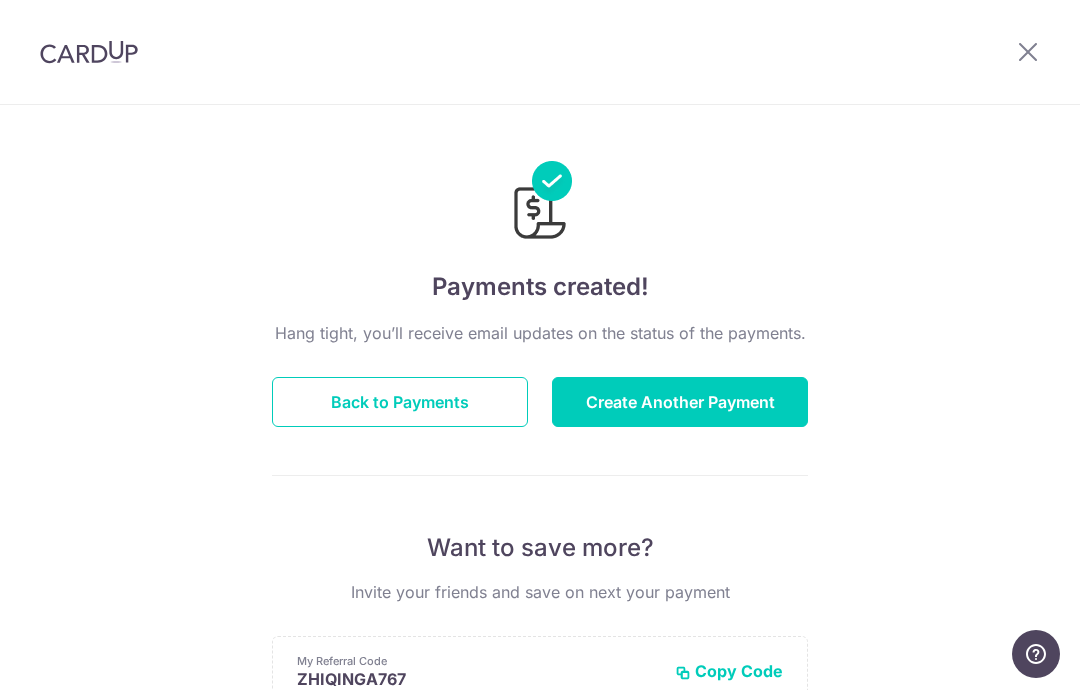 click on "Back to Payments" at bounding box center [400, 402] 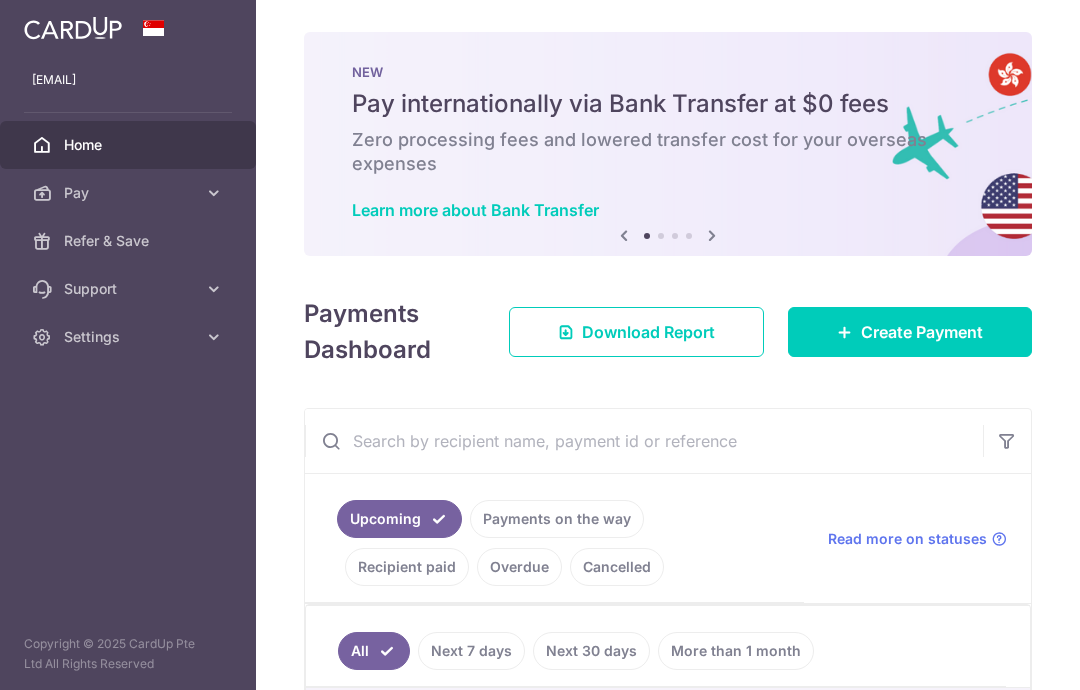 scroll, scrollTop: 0, scrollLeft: 0, axis: both 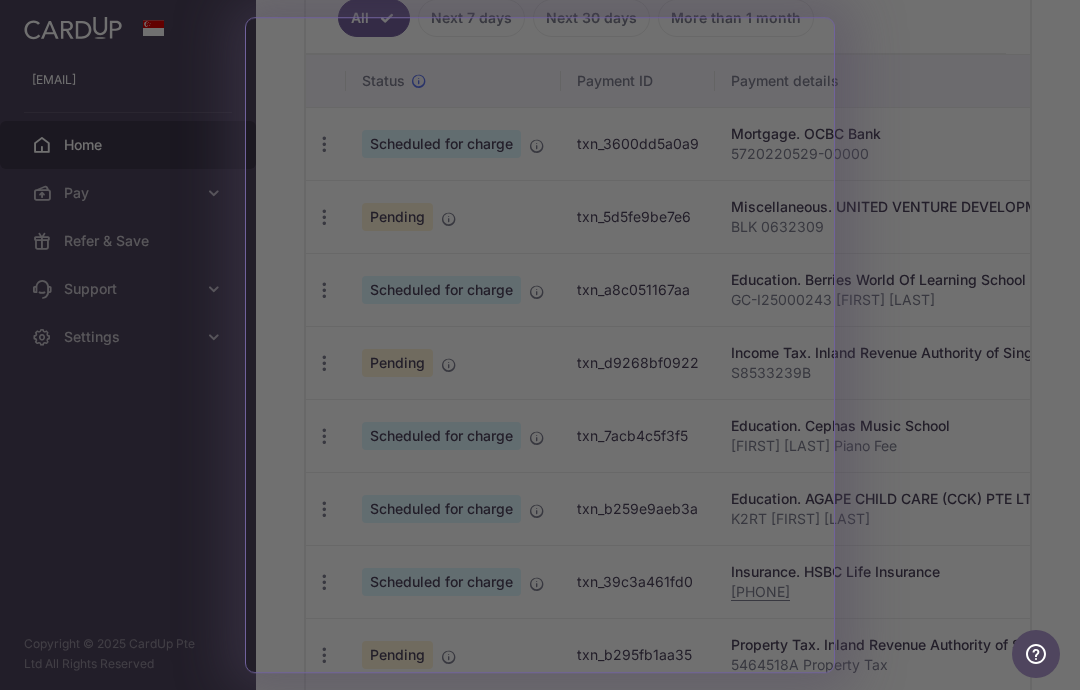 click at bounding box center (545, 348) 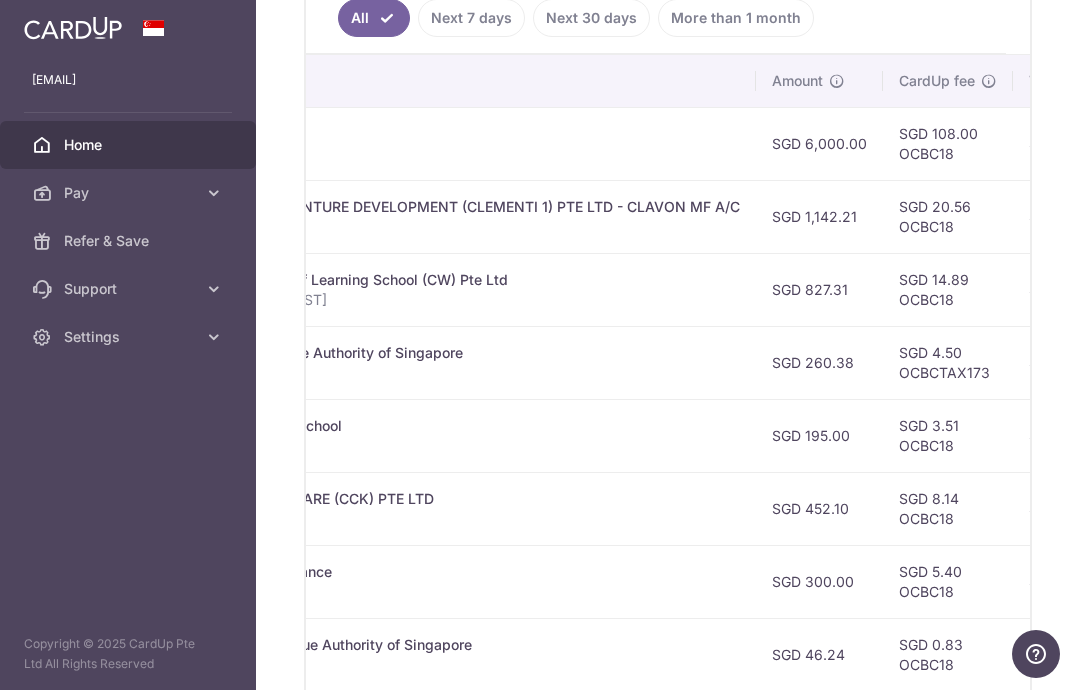scroll, scrollTop: 0, scrollLeft: 609, axis: horizontal 